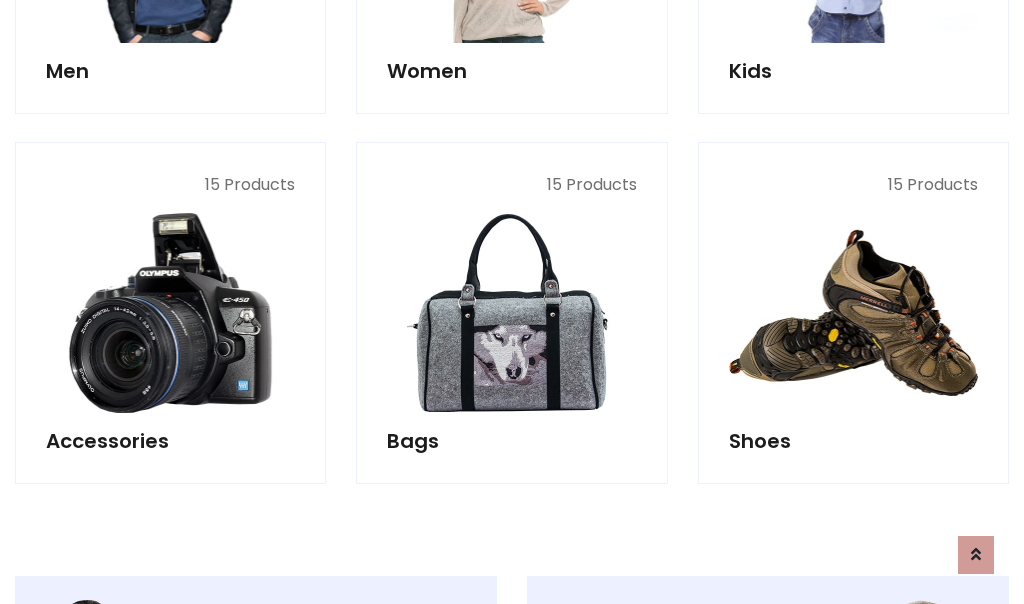 scroll, scrollTop: 853, scrollLeft: 0, axis: vertical 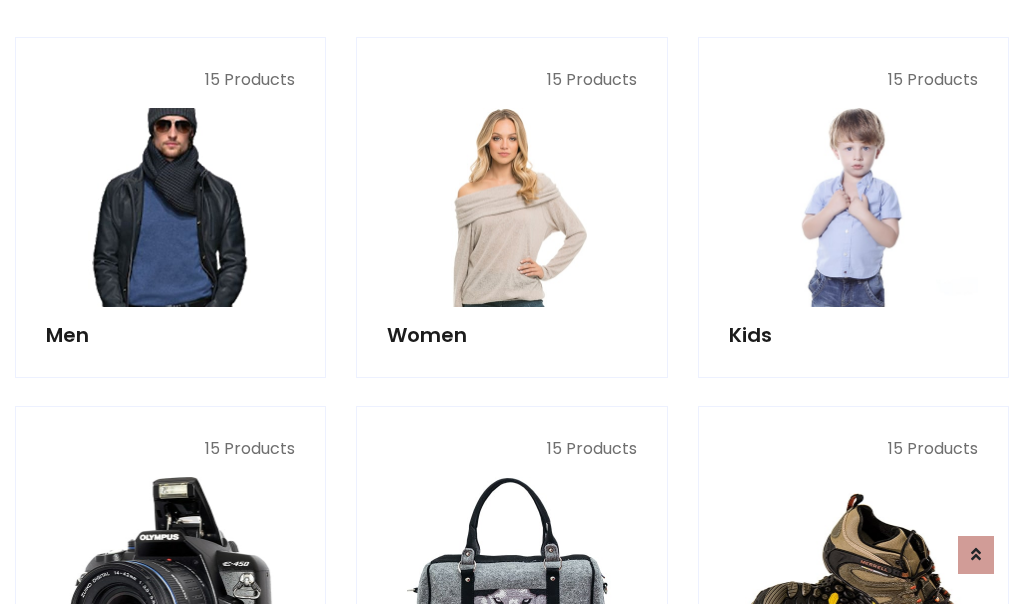 click at bounding box center (170, 207) 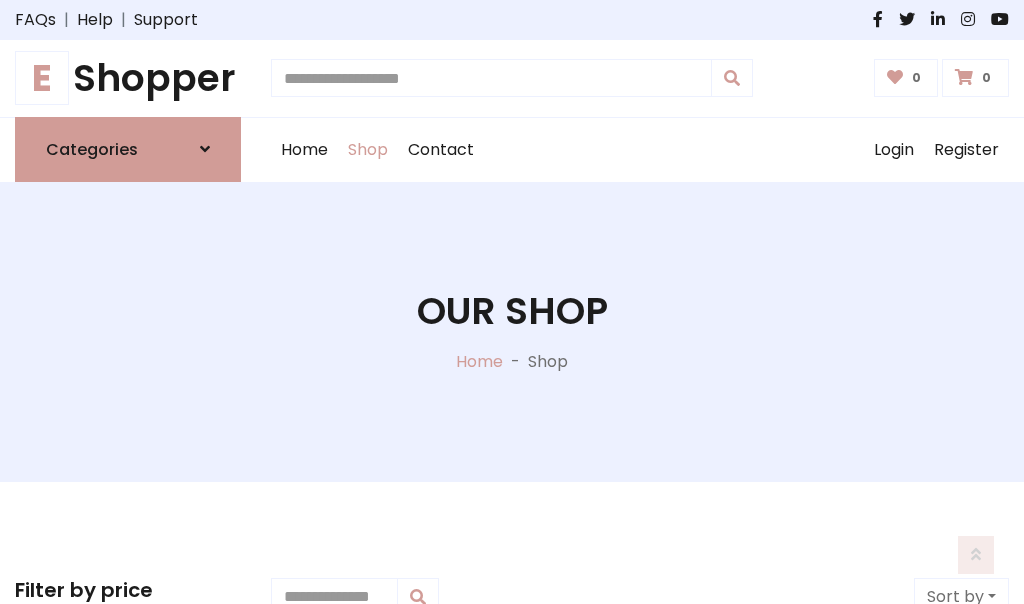 scroll, scrollTop: 807, scrollLeft: 0, axis: vertical 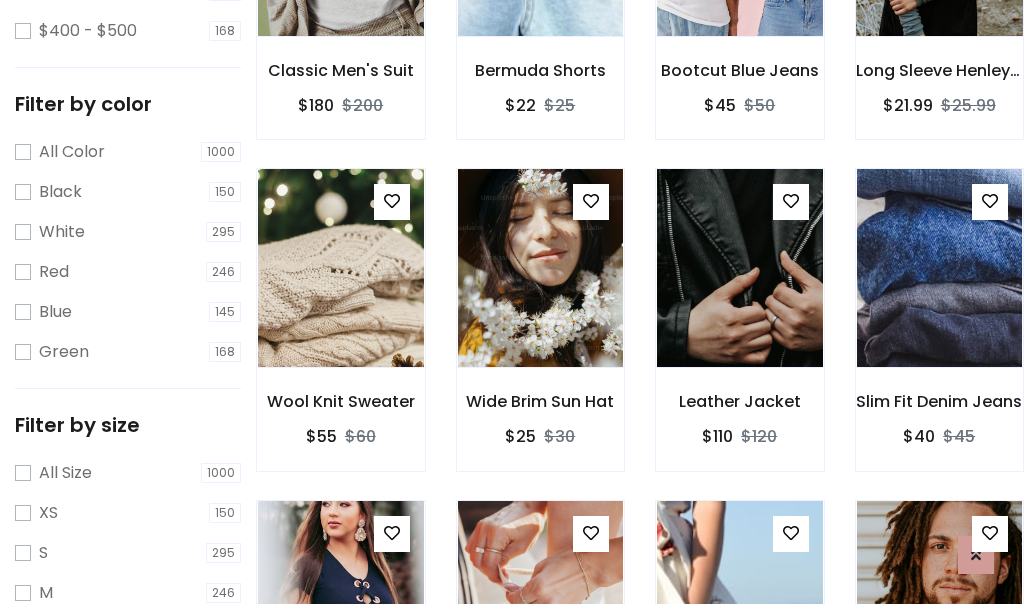 click at bounding box center (939, -63) 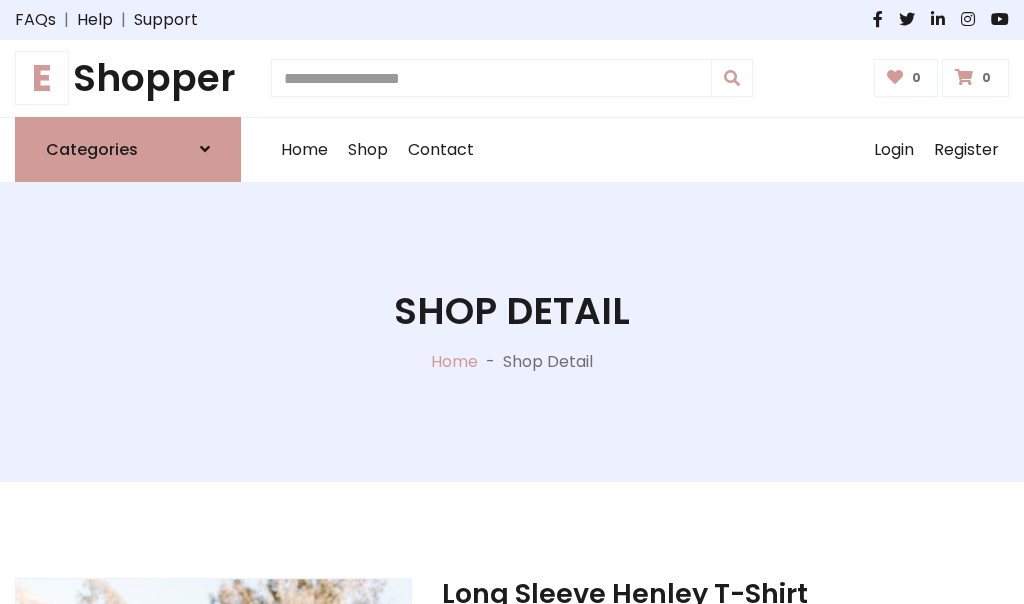 scroll, scrollTop: 0, scrollLeft: 0, axis: both 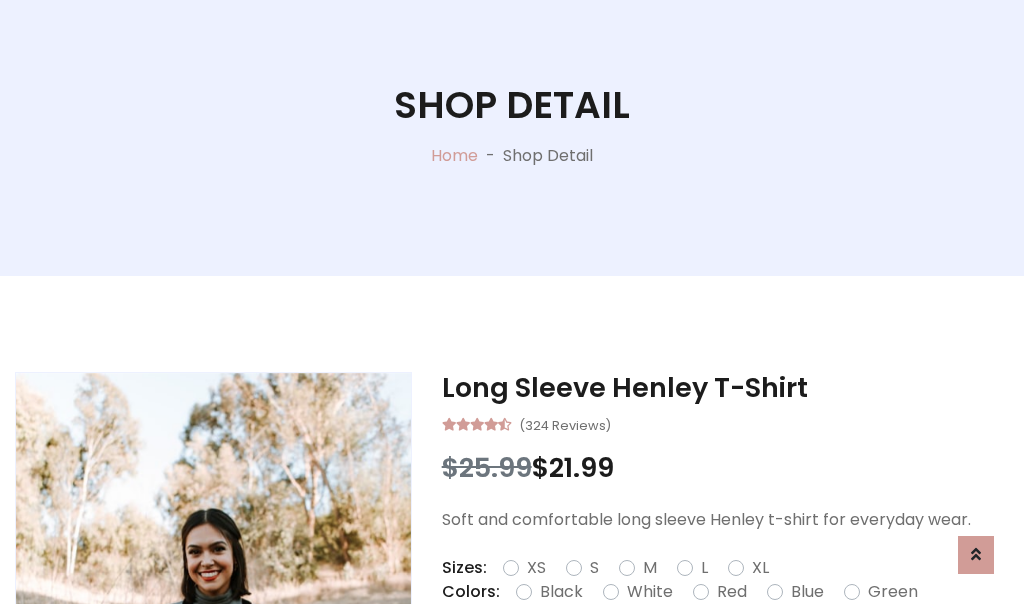 click on "Red" at bounding box center (732, 592) 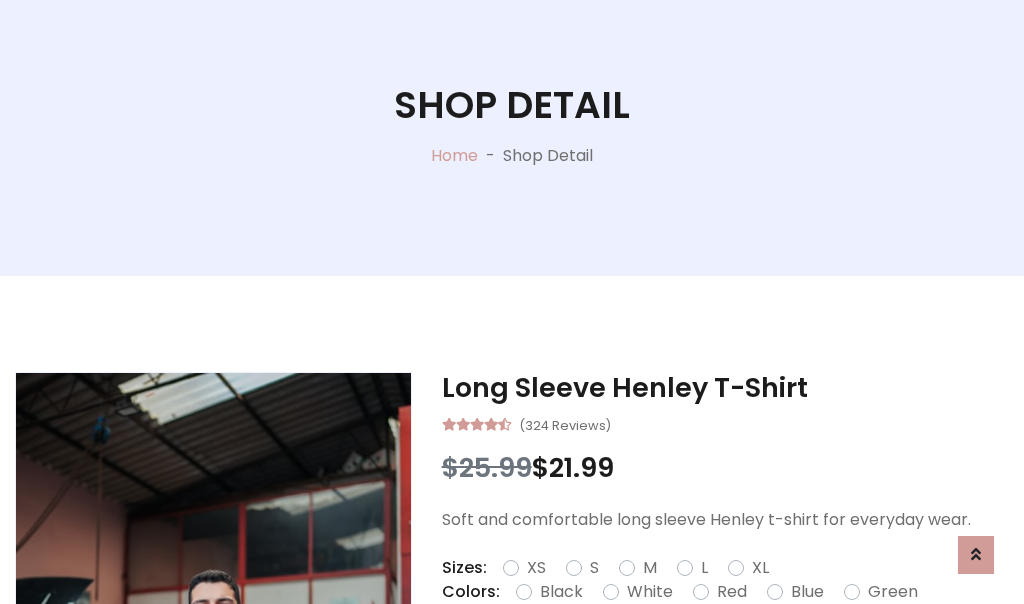 click on "Add To Cart" at bounding box center [663, 655] 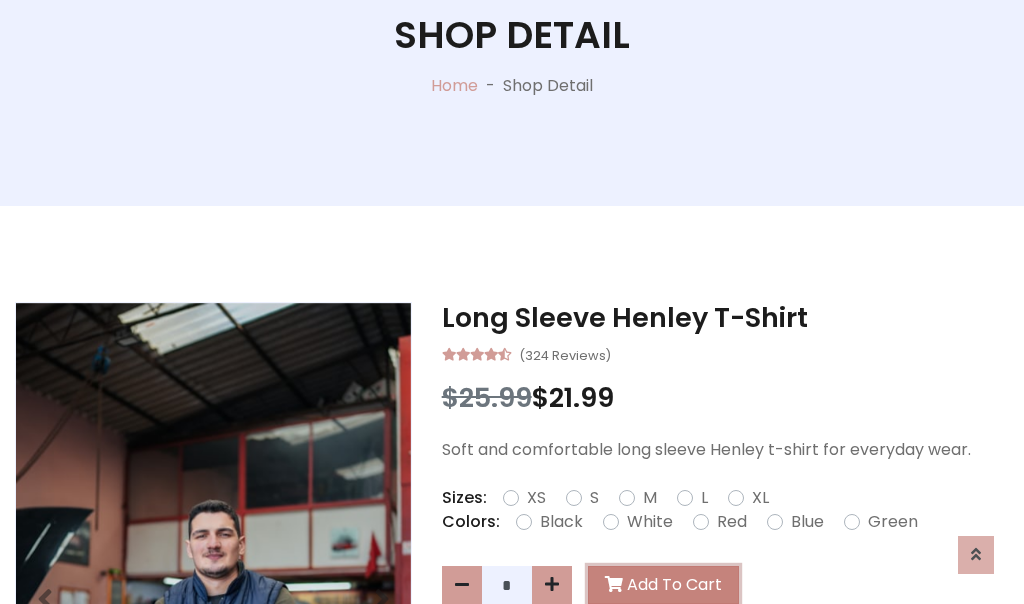 scroll, scrollTop: 0, scrollLeft: 0, axis: both 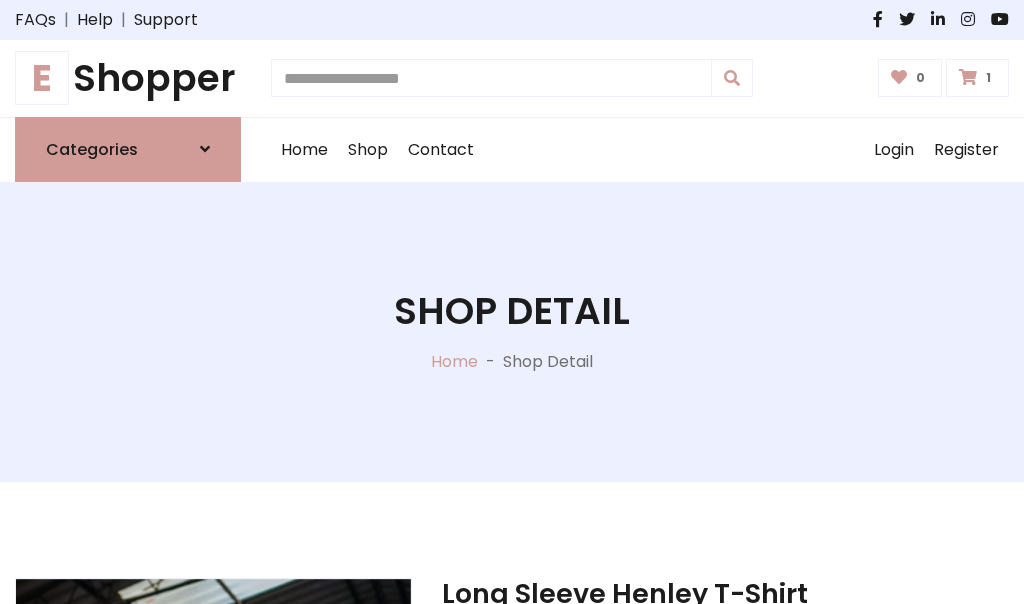 click at bounding box center (968, 77) 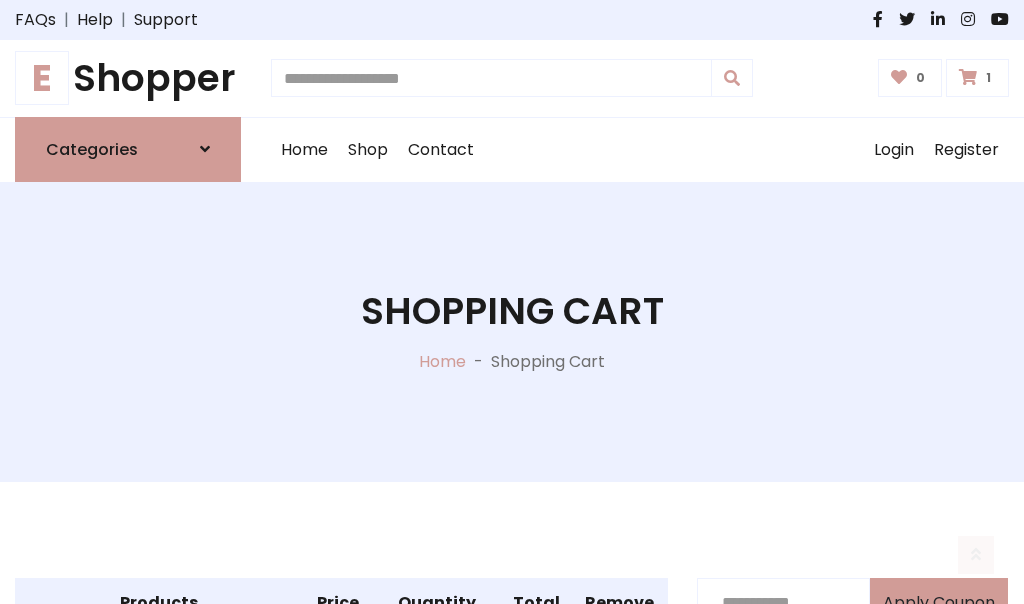 scroll, scrollTop: 474, scrollLeft: 0, axis: vertical 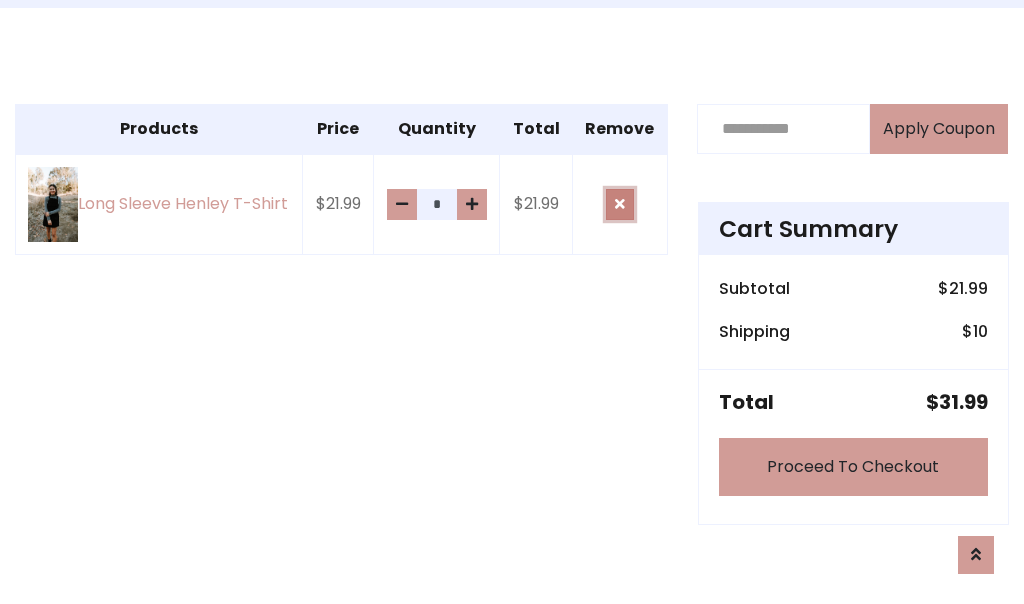 click at bounding box center [620, 204] 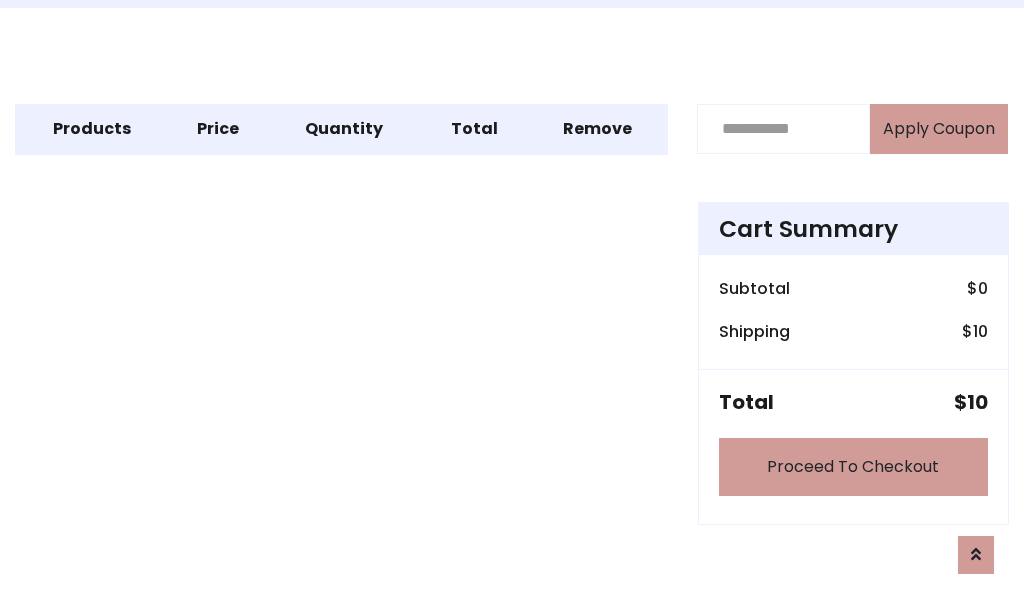 scroll, scrollTop: 247, scrollLeft: 0, axis: vertical 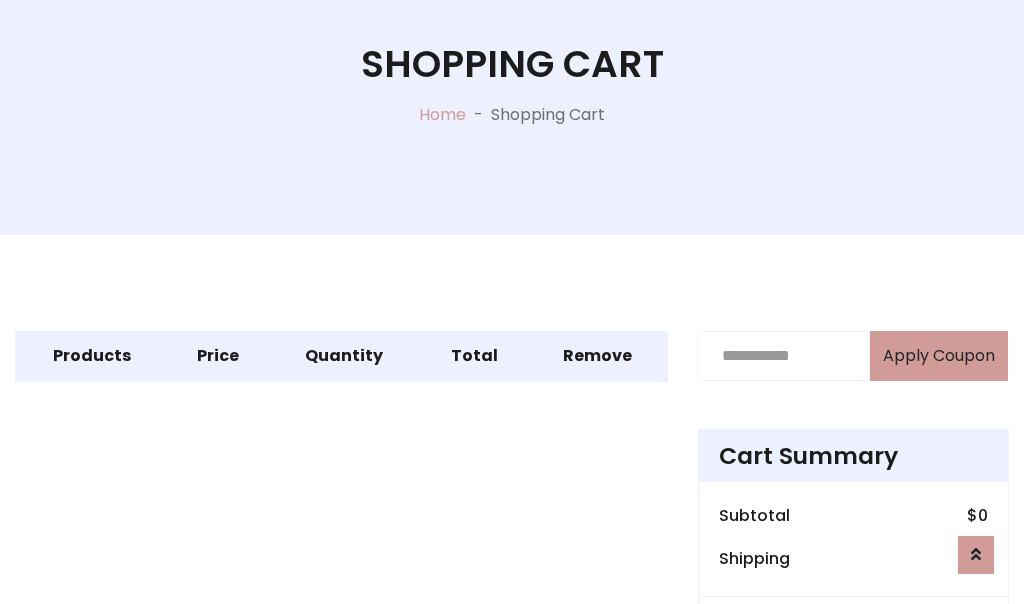 click on "Proceed To Checkout" at bounding box center [853, 694] 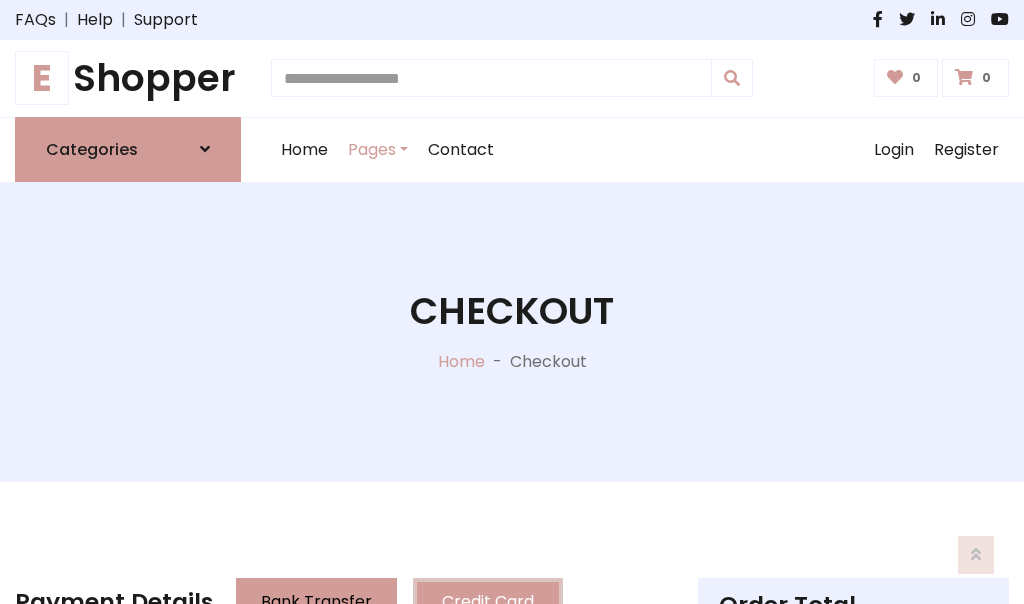scroll, scrollTop: 137, scrollLeft: 0, axis: vertical 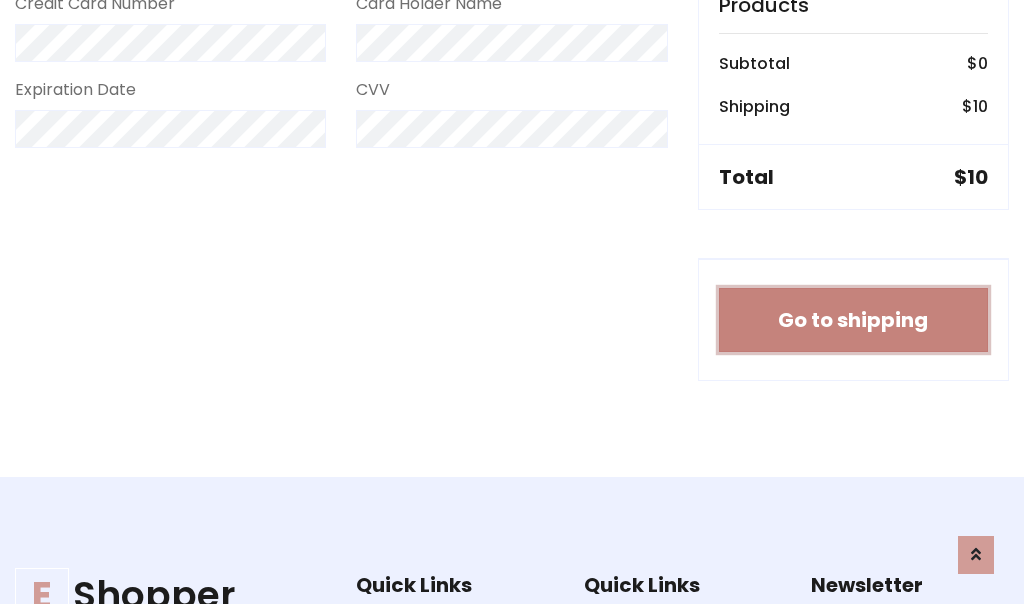 click on "Go to shipping" at bounding box center (853, 320) 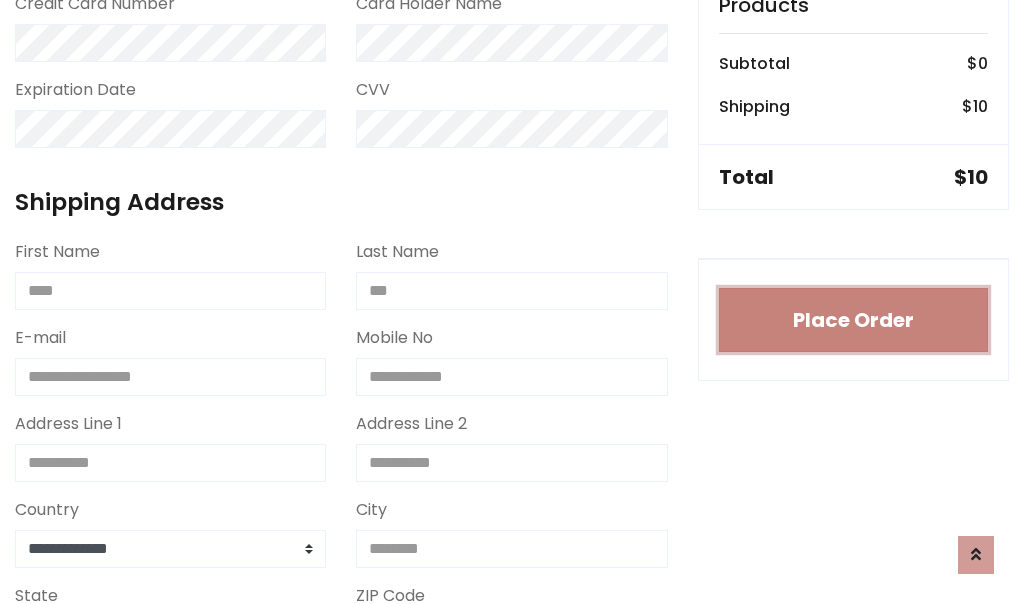 type 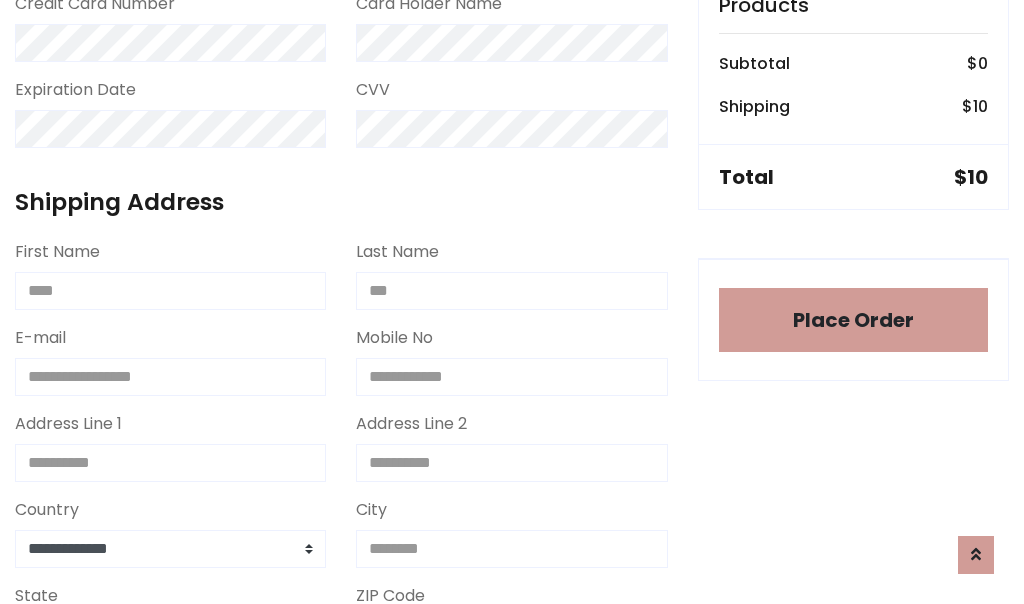 scroll, scrollTop: 1216, scrollLeft: 0, axis: vertical 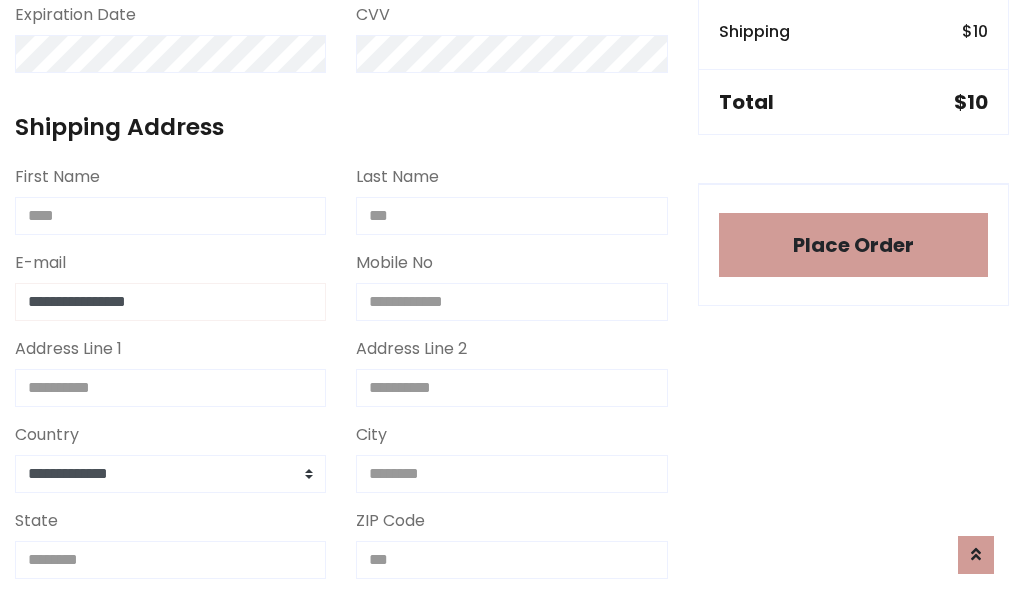 type on "**********" 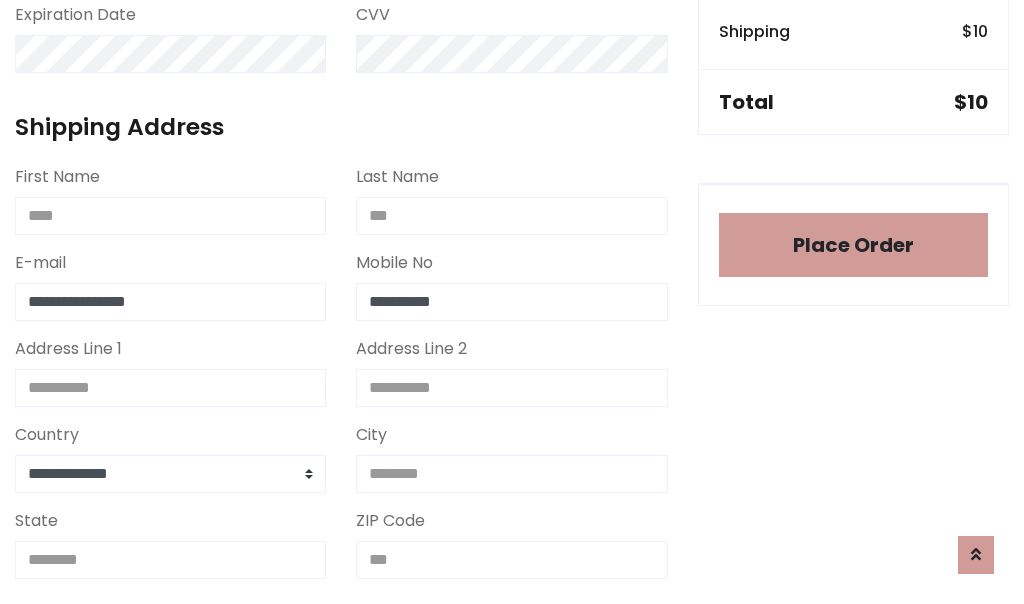 type on "**********" 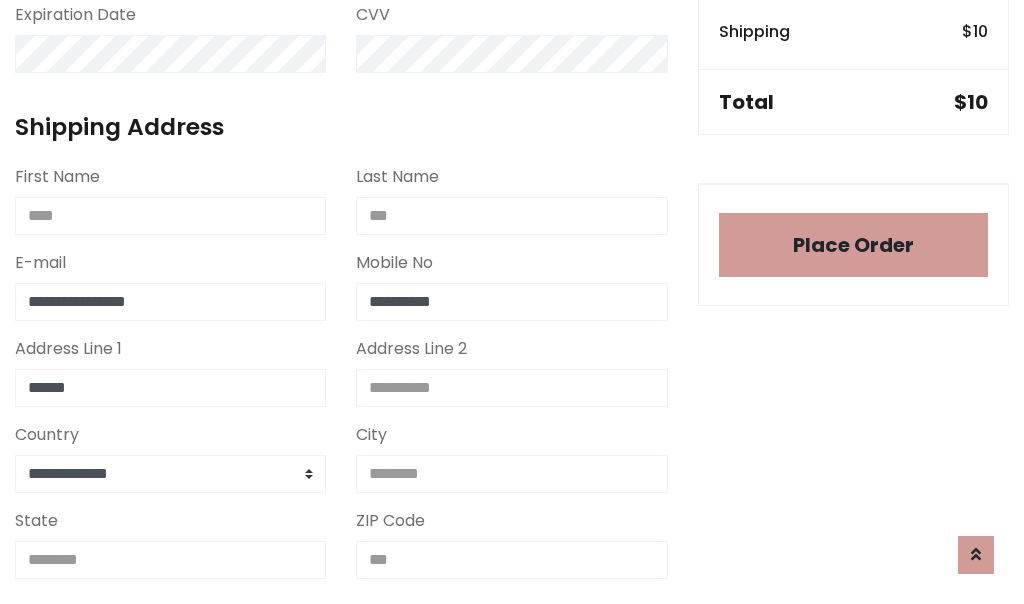 type on "******" 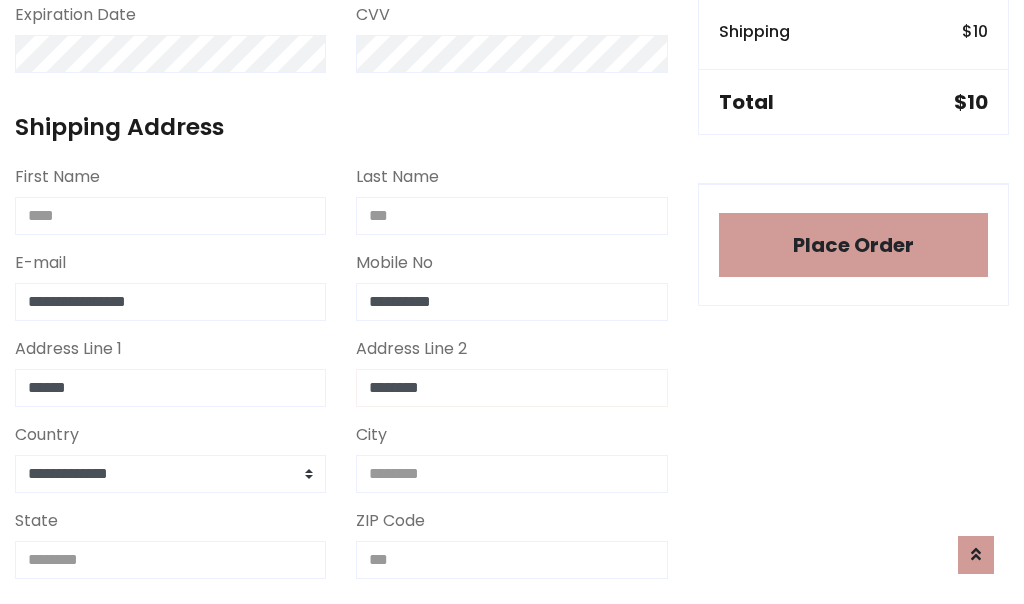 type on "********" 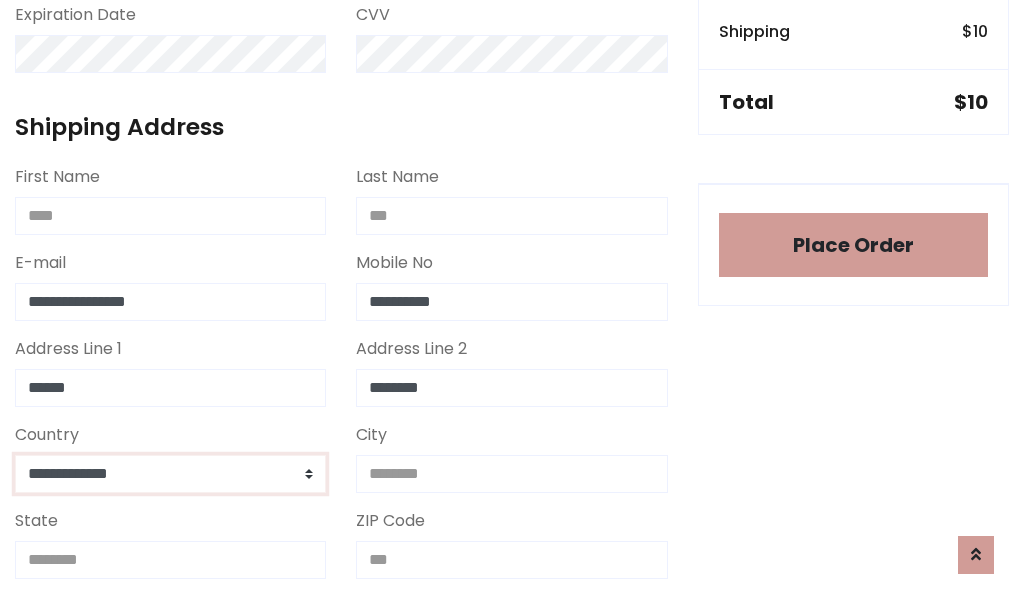 select on "*******" 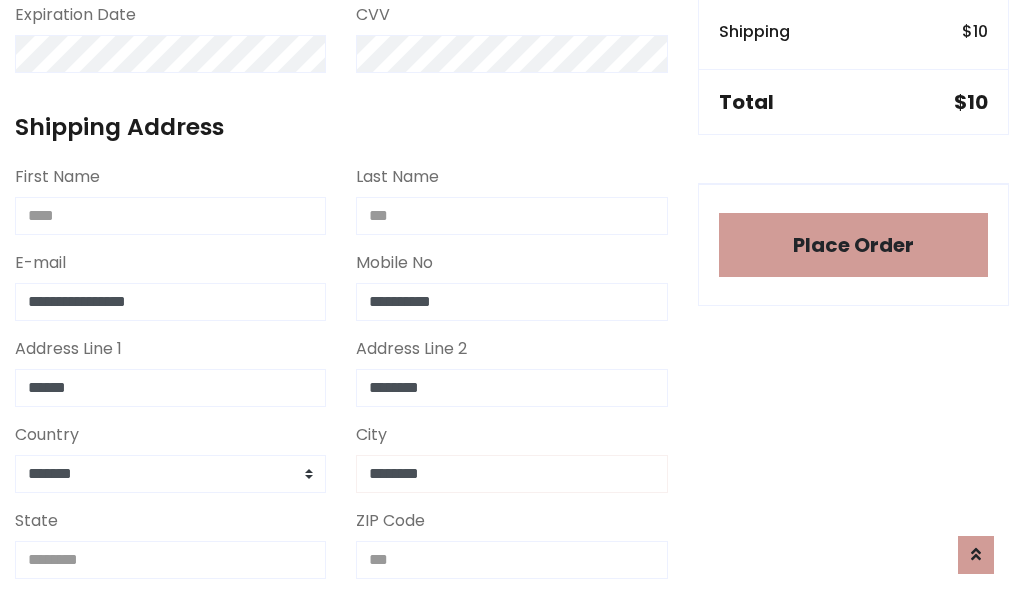 type on "********" 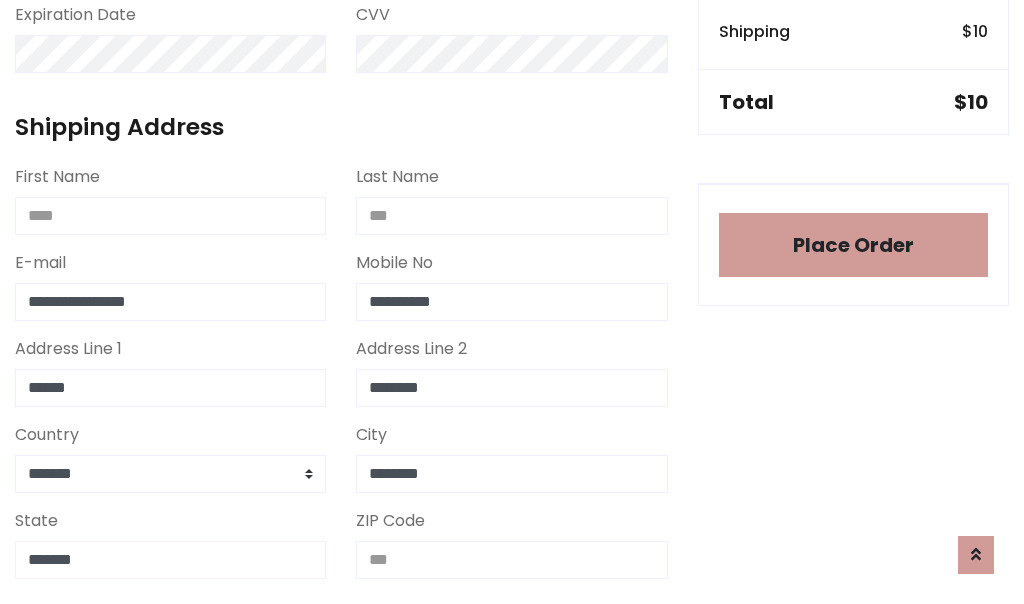 type on "*******" 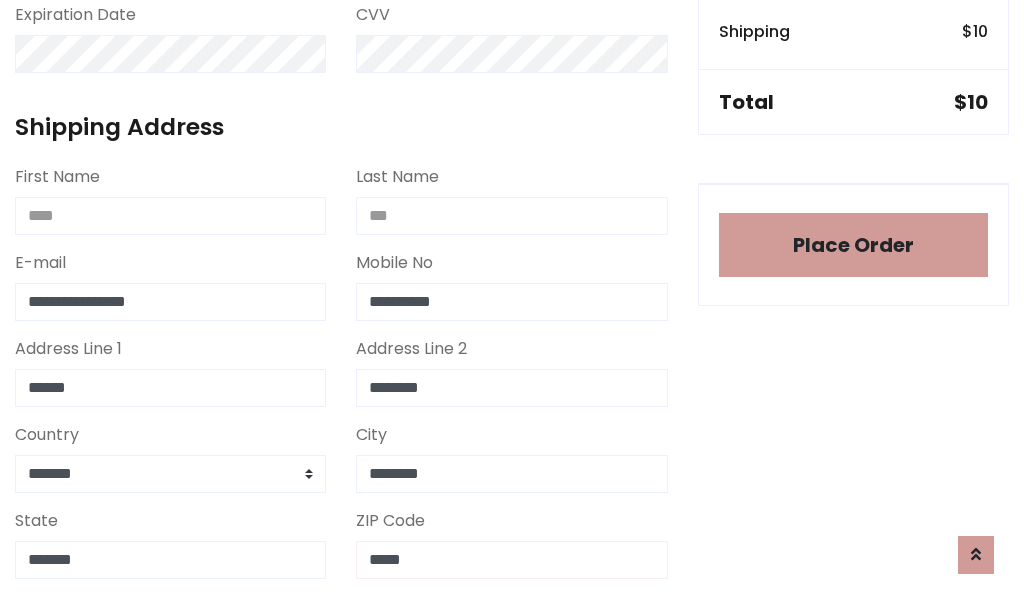 scroll, scrollTop: 403, scrollLeft: 0, axis: vertical 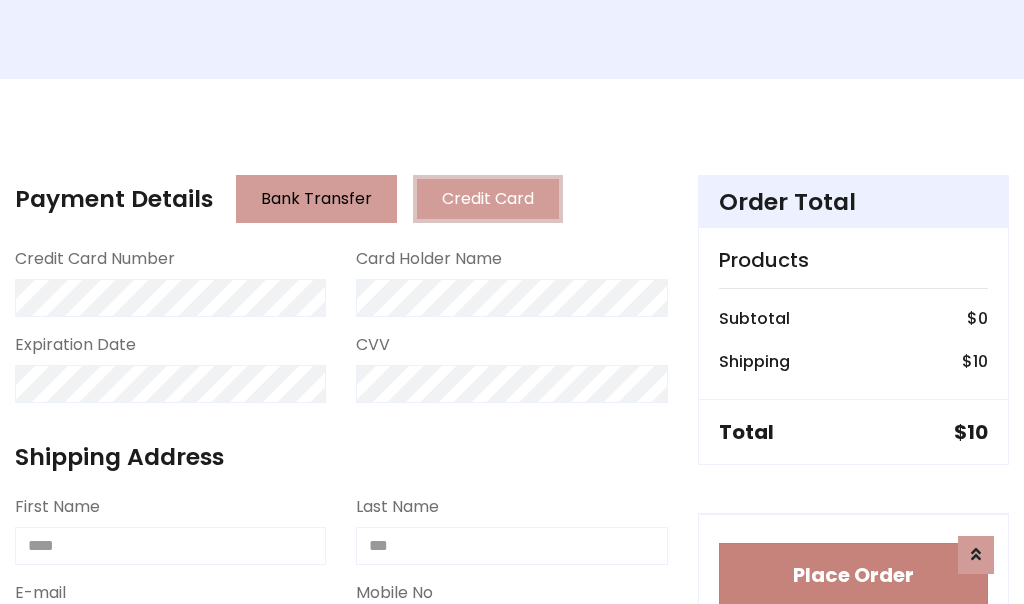type on "*****" 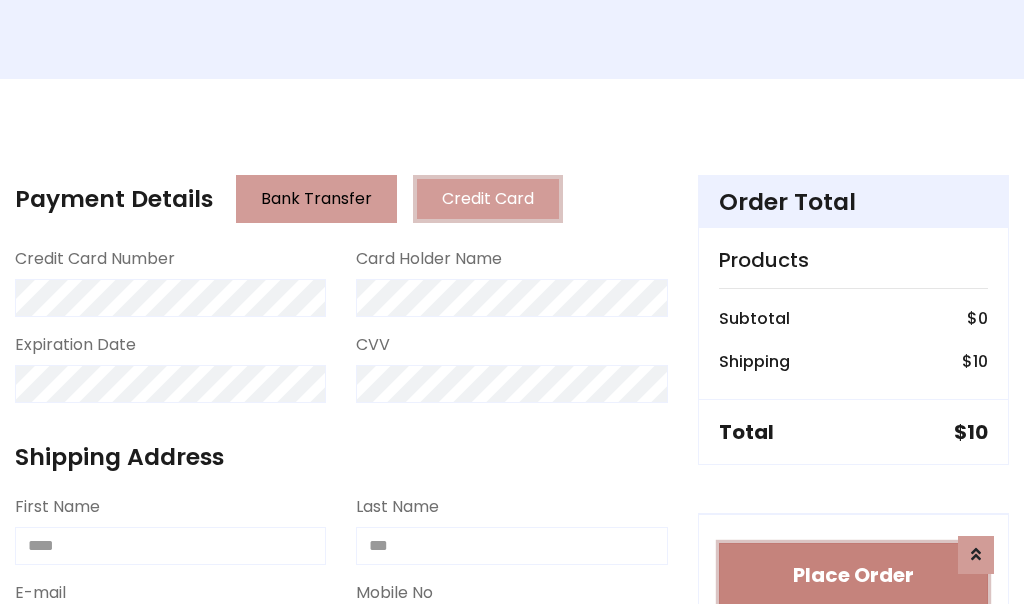 click on "Place Order" at bounding box center (853, 575) 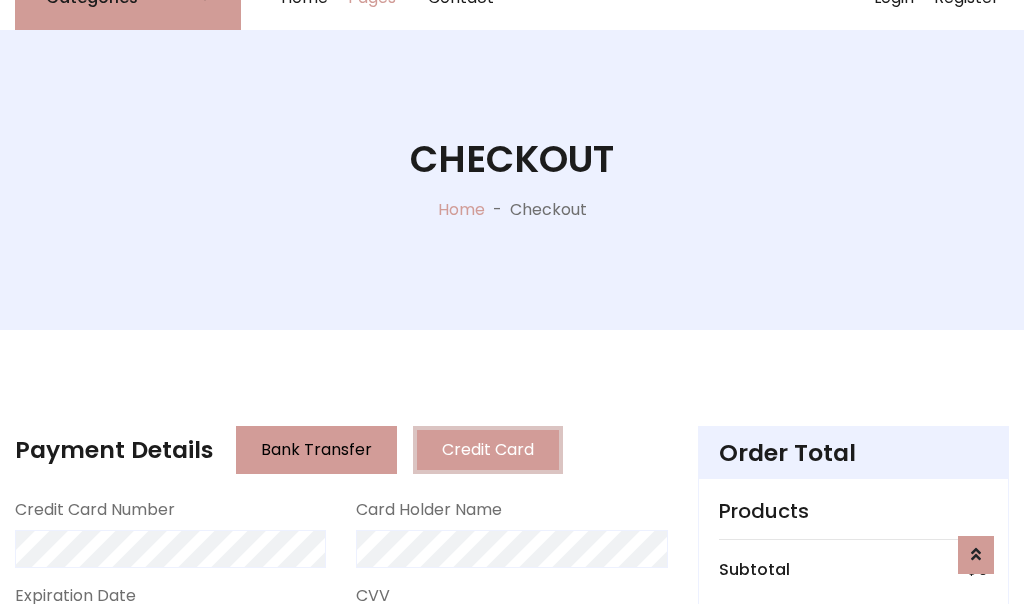 scroll, scrollTop: 0, scrollLeft: 0, axis: both 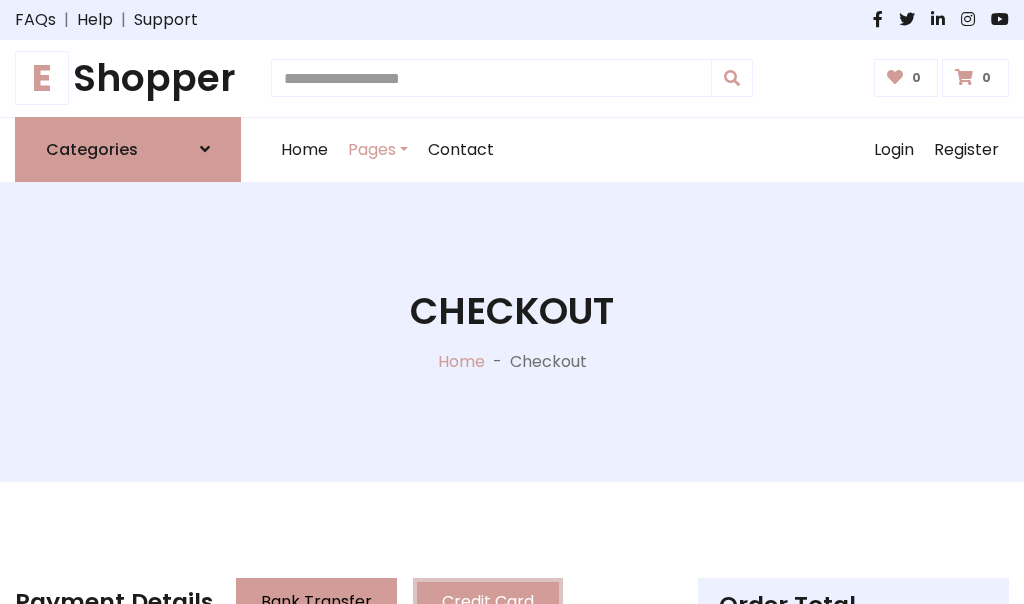 click on "E Shopper" at bounding box center [128, 78] 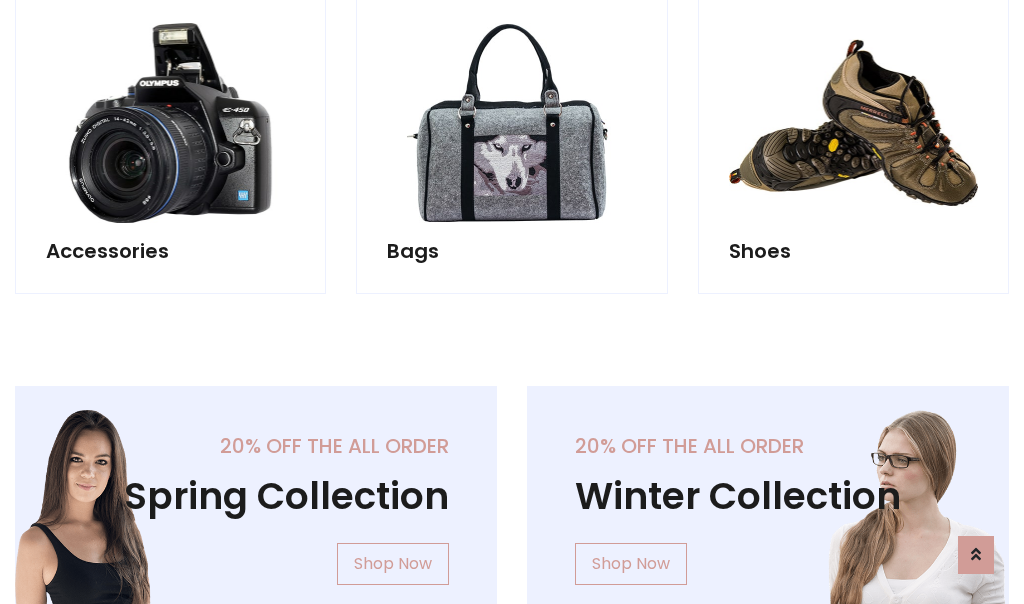 scroll, scrollTop: 770, scrollLeft: 0, axis: vertical 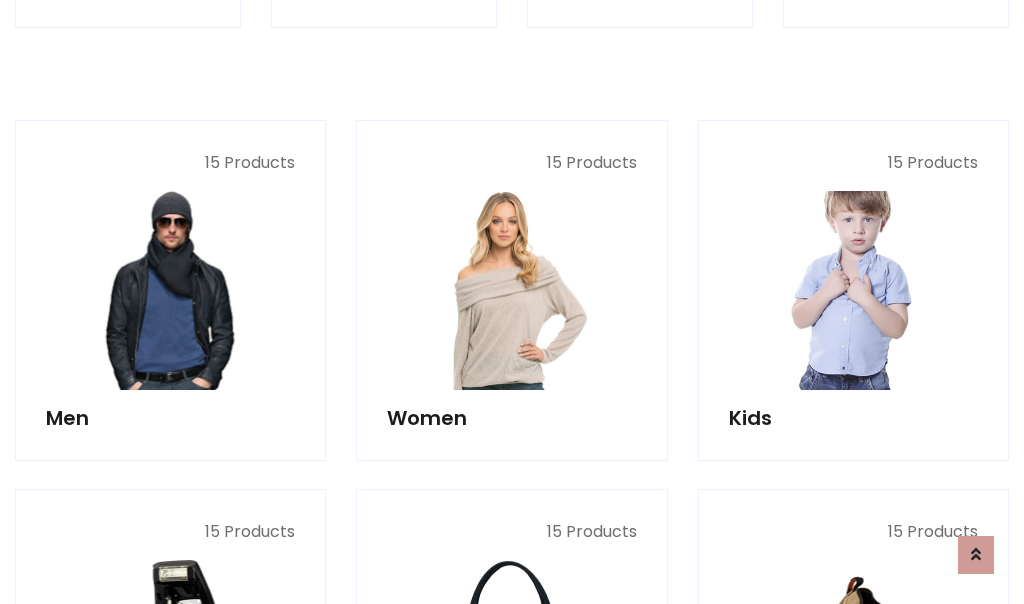 click at bounding box center (853, 290) 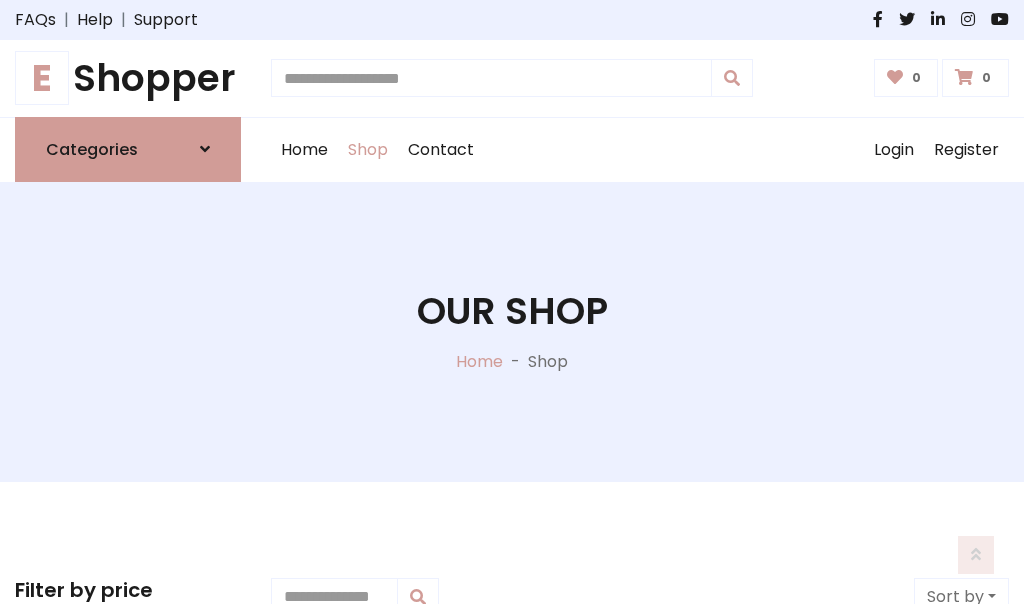scroll, scrollTop: 549, scrollLeft: 0, axis: vertical 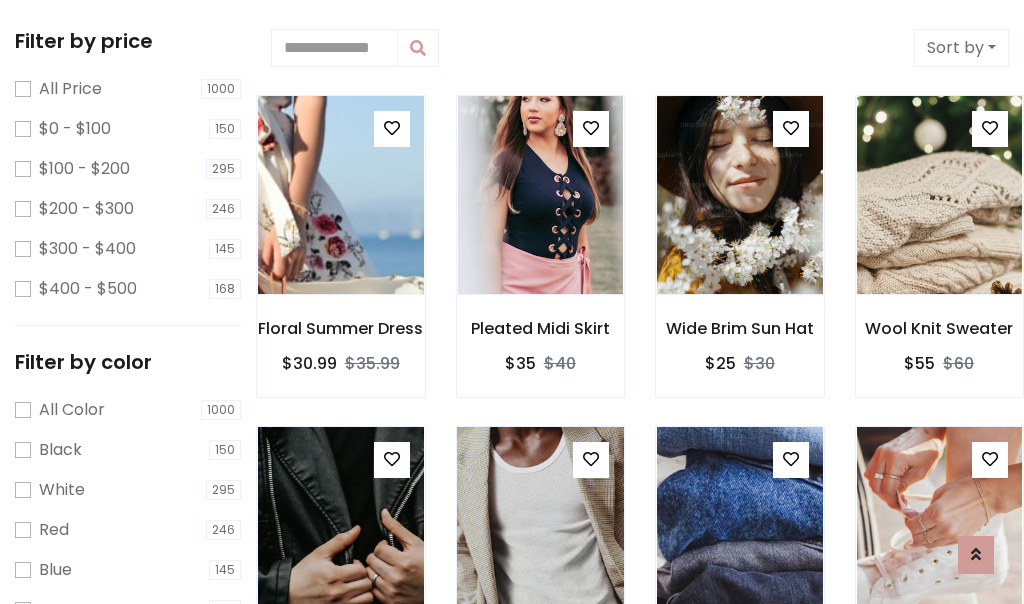 click at bounding box center [591, 459] 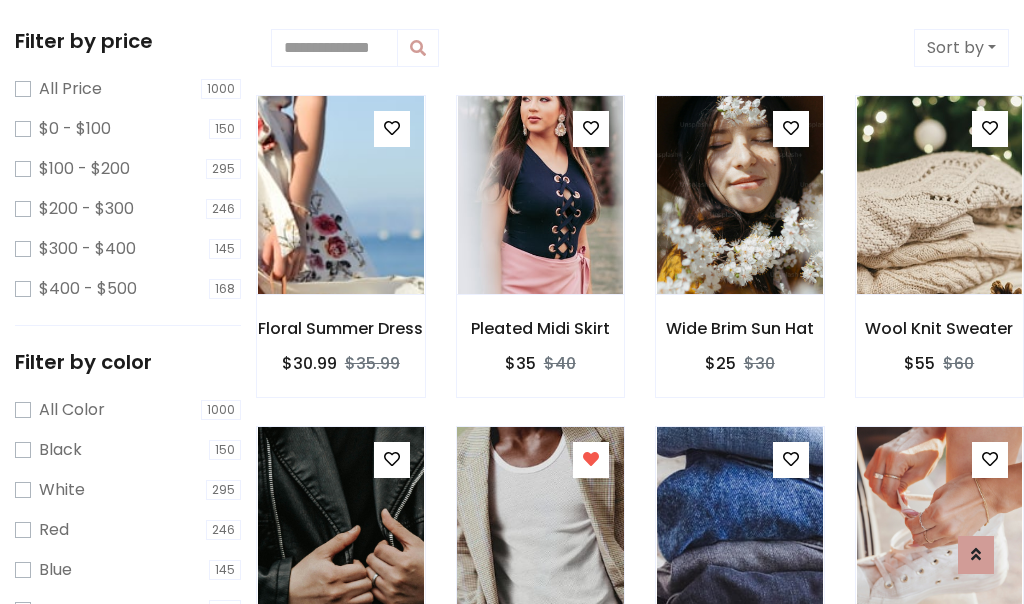 click at bounding box center (540, 526) 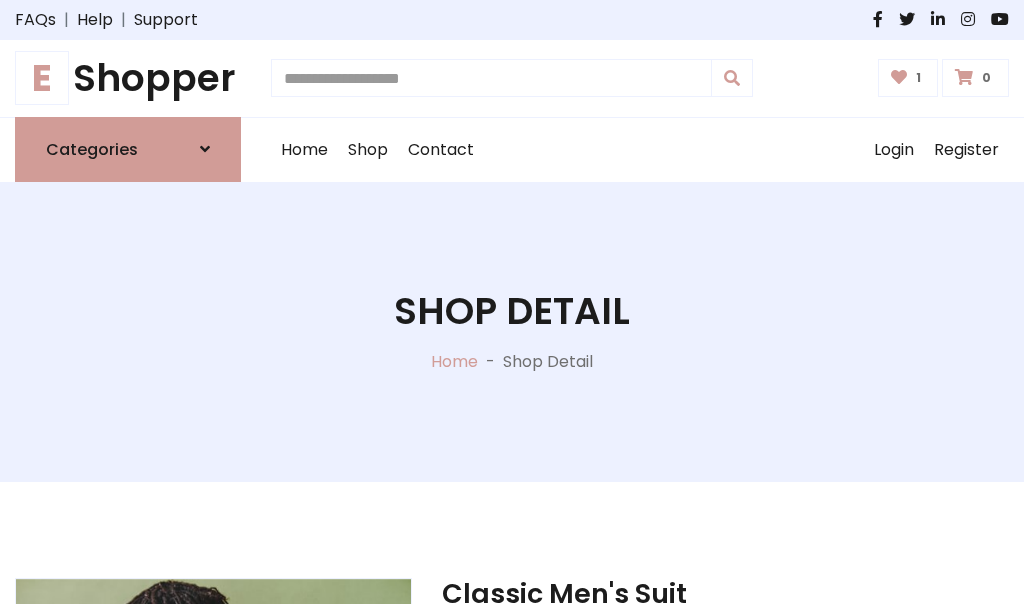 scroll, scrollTop: 262, scrollLeft: 0, axis: vertical 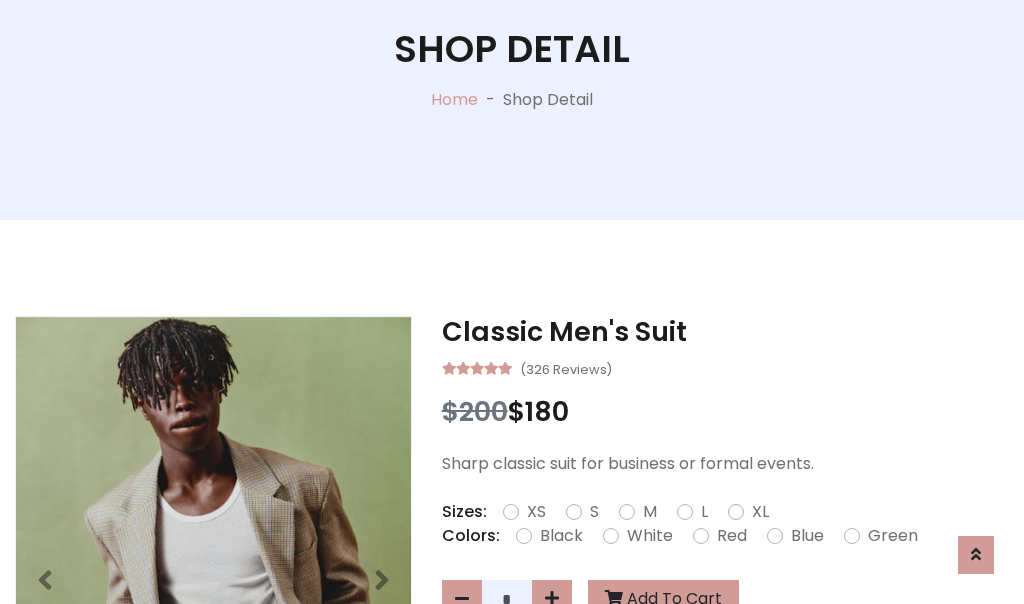 click on "XL" at bounding box center [760, 512] 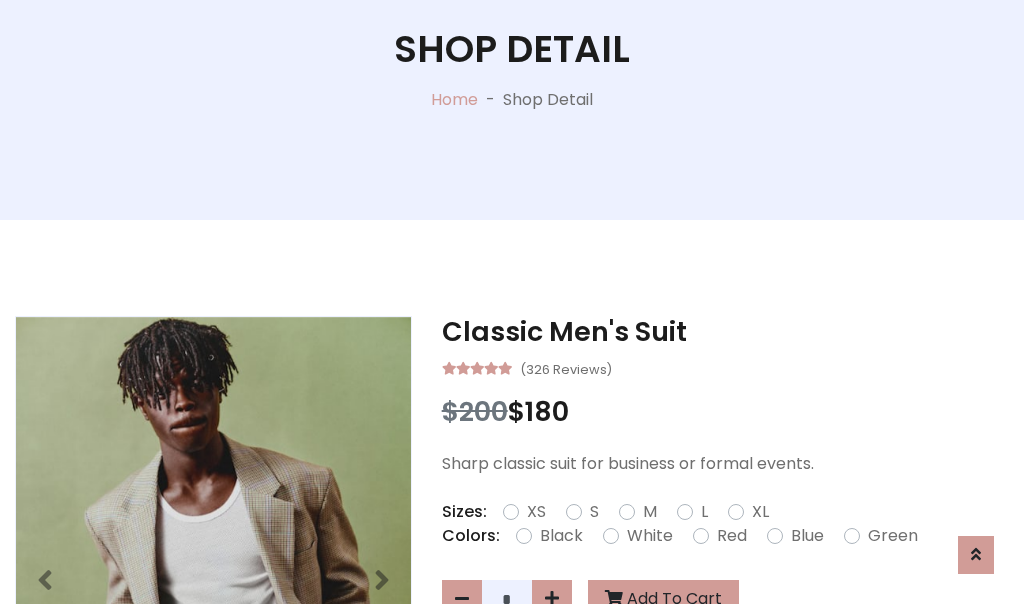 click on "Black" at bounding box center (561, 536) 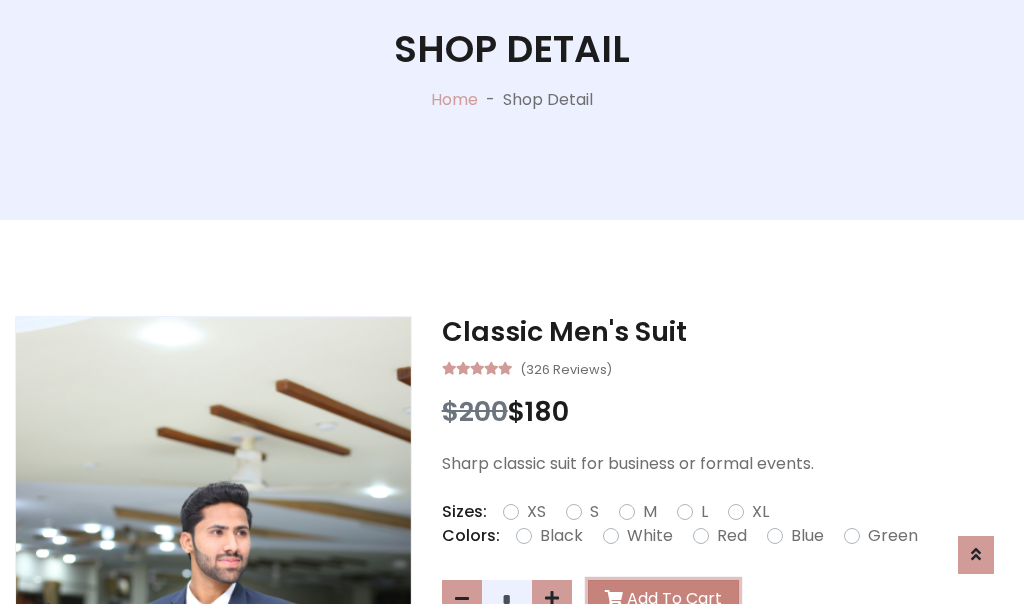 click on "Add To Cart" at bounding box center [663, 599] 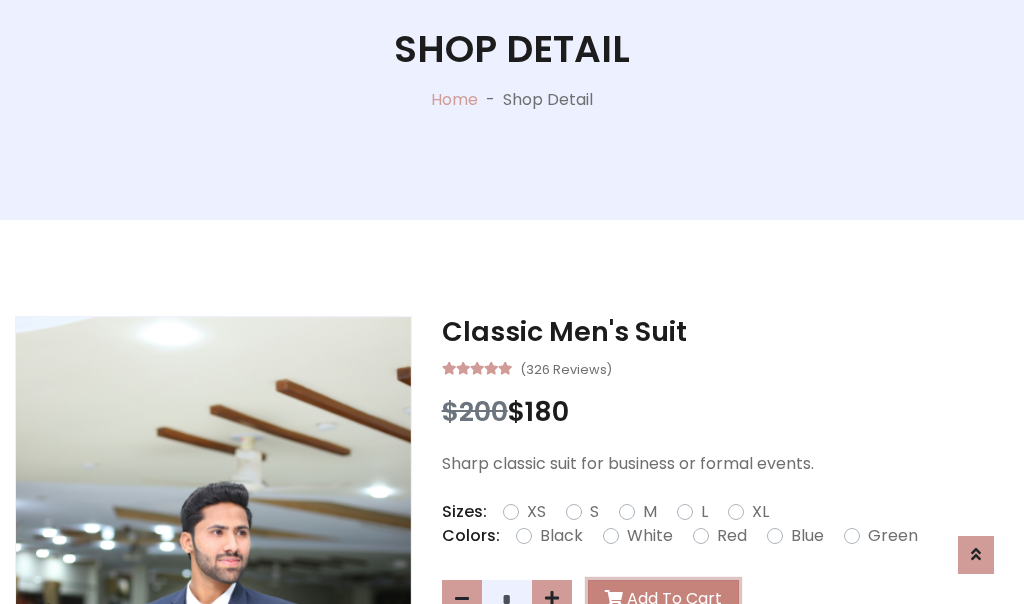 scroll, scrollTop: 0, scrollLeft: 0, axis: both 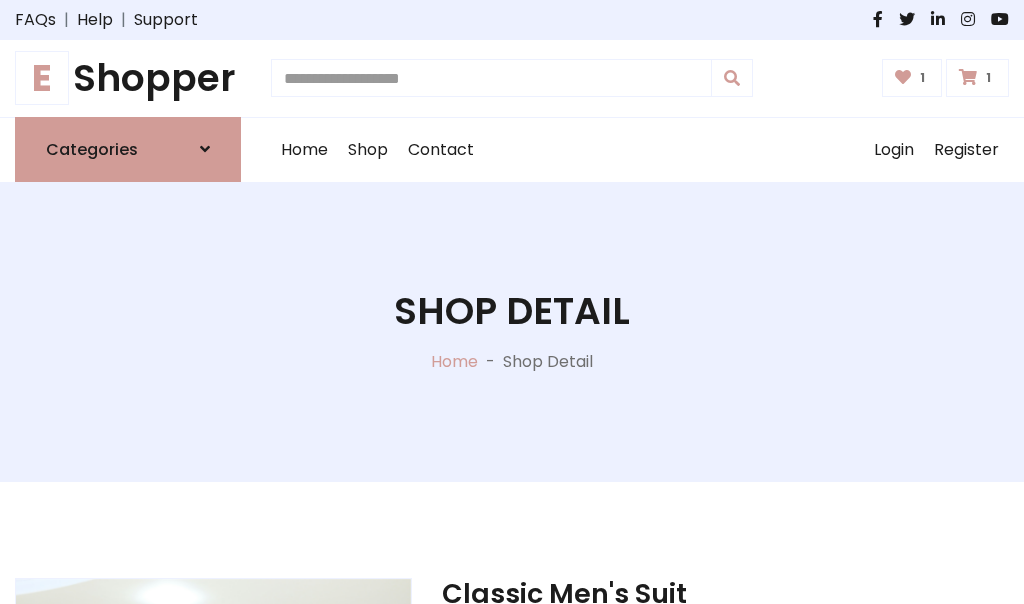 click at bounding box center [968, 77] 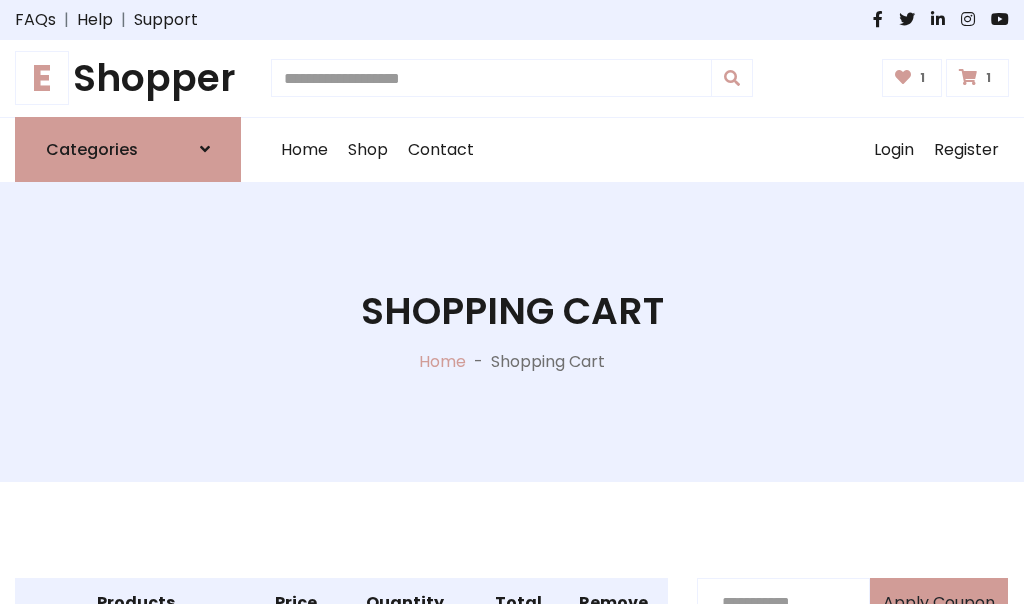 scroll, scrollTop: 570, scrollLeft: 0, axis: vertical 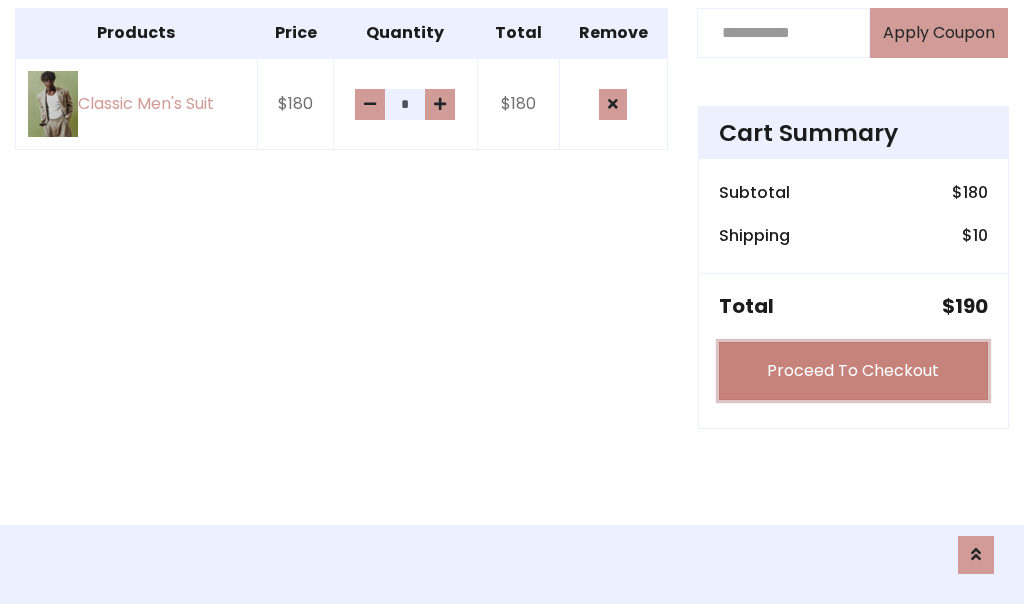 click on "Proceed To Checkout" at bounding box center (853, 371) 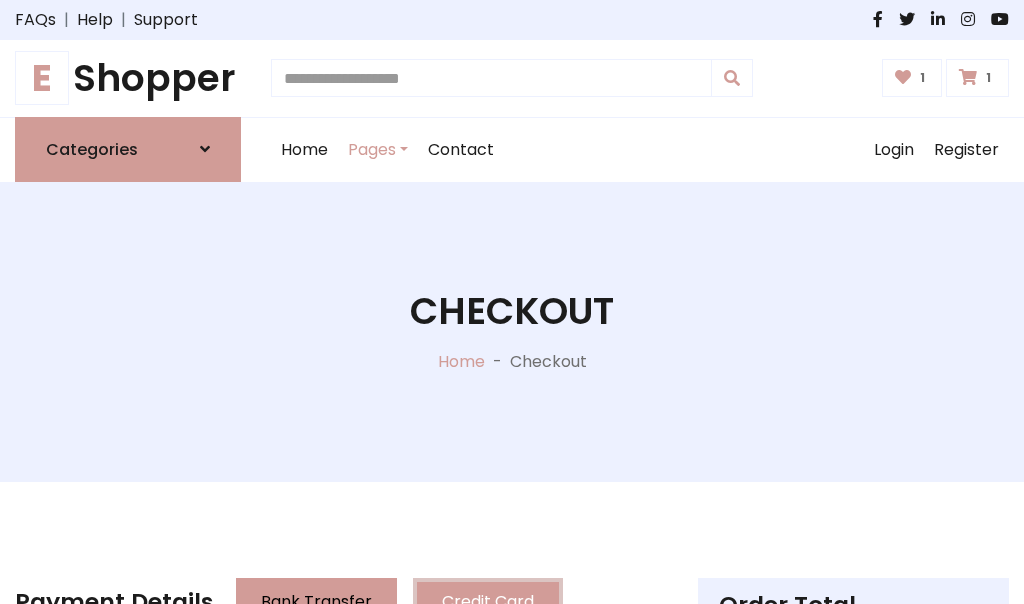 scroll, scrollTop: 201, scrollLeft: 0, axis: vertical 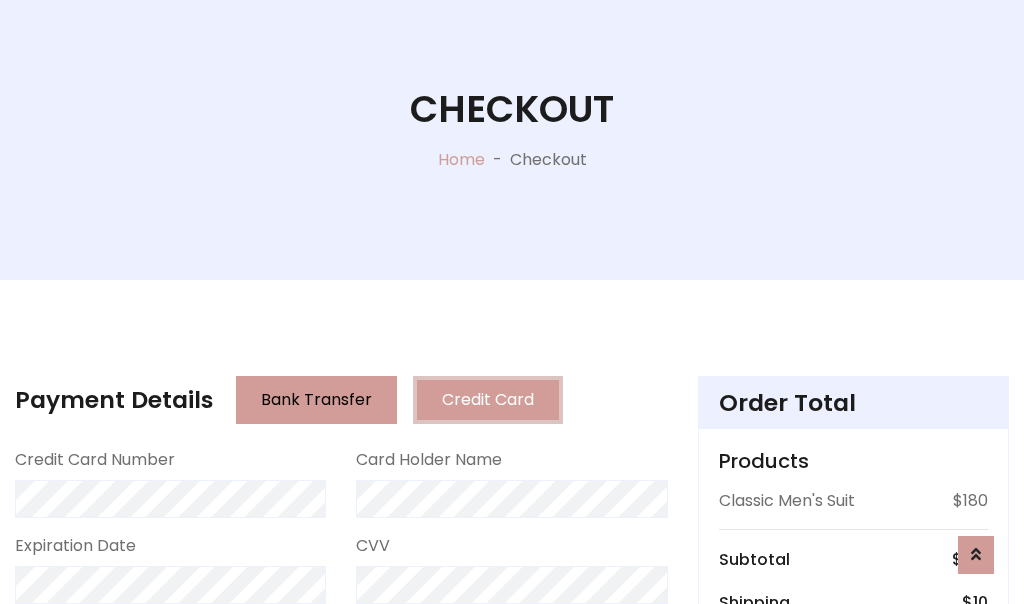 click on "Go to shipping" at bounding box center [853, 816] 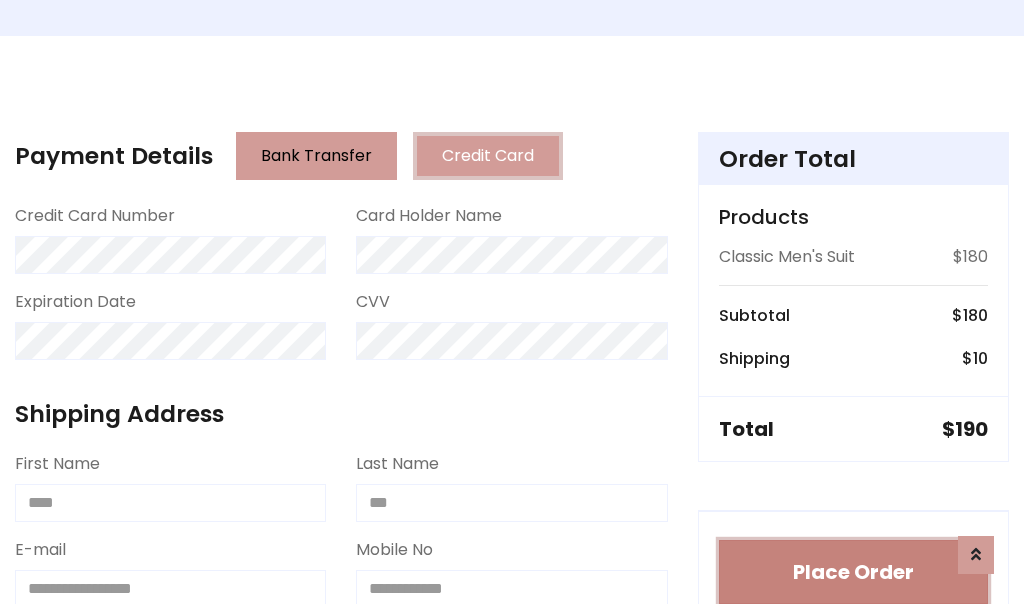 type 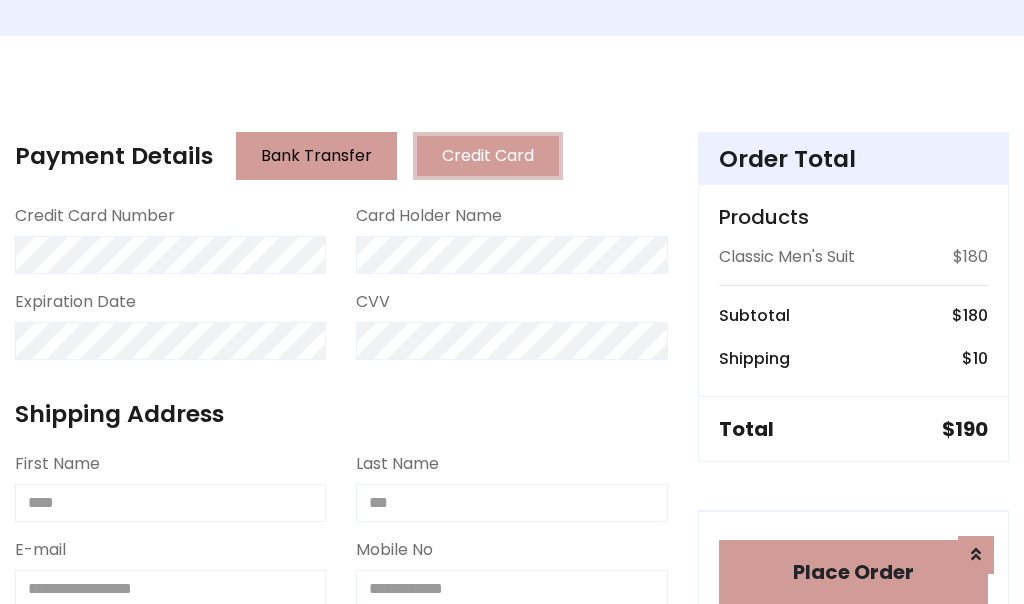 scroll, scrollTop: 1216, scrollLeft: 0, axis: vertical 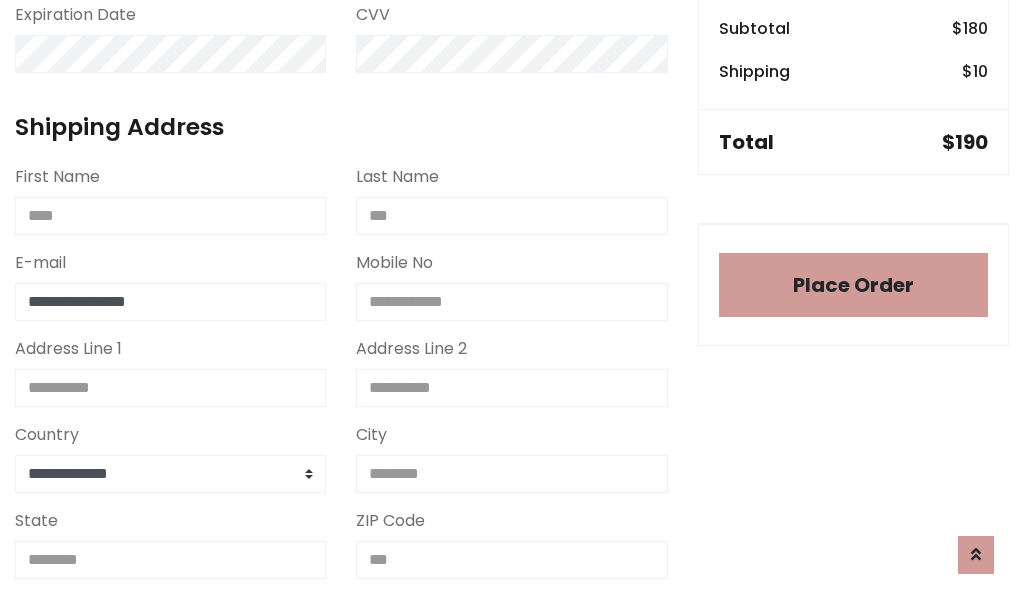 type on "**********" 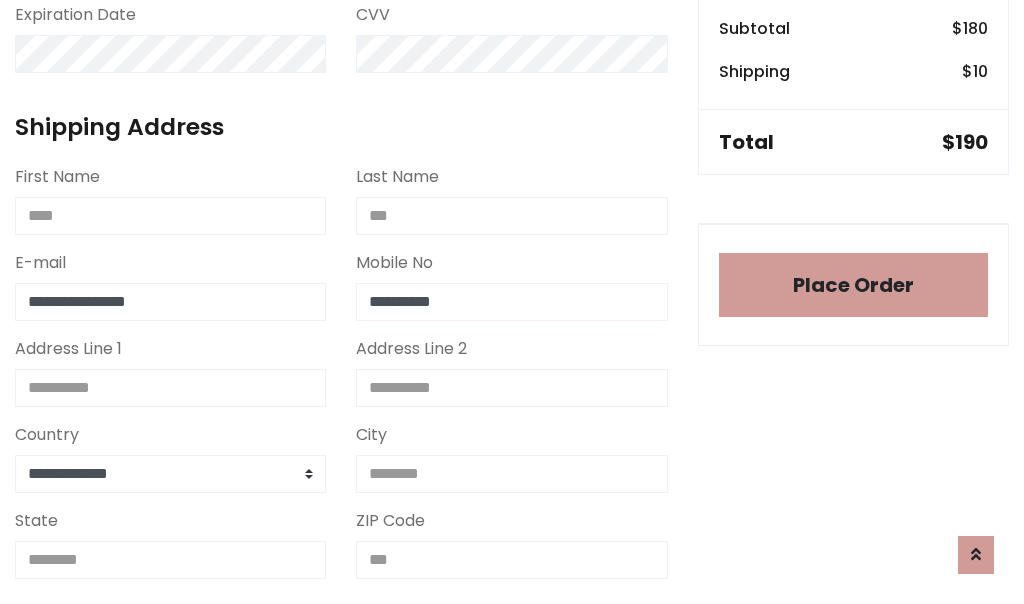 scroll, scrollTop: 573, scrollLeft: 0, axis: vertical 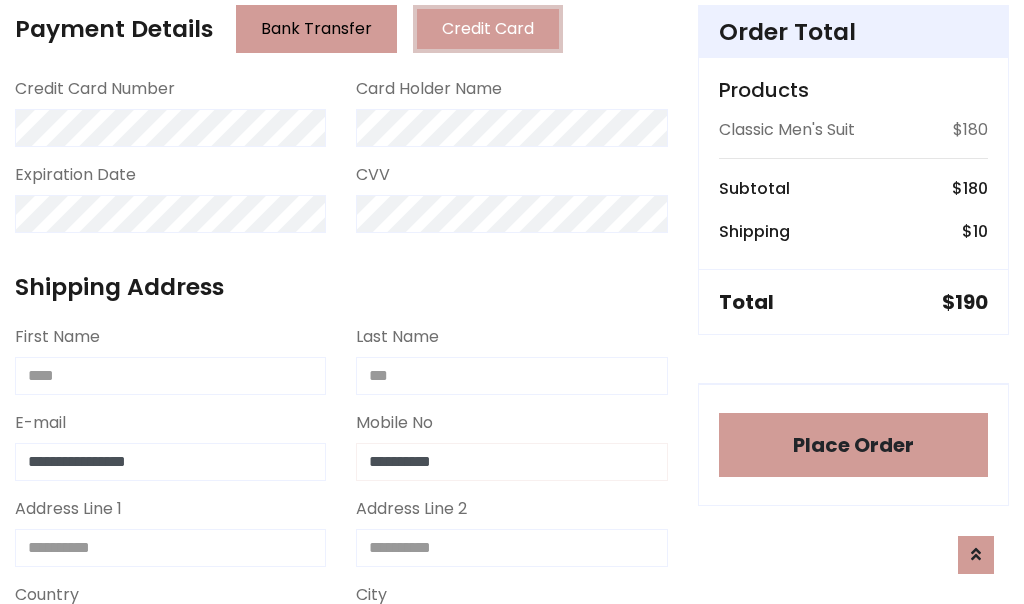 type on "**********" 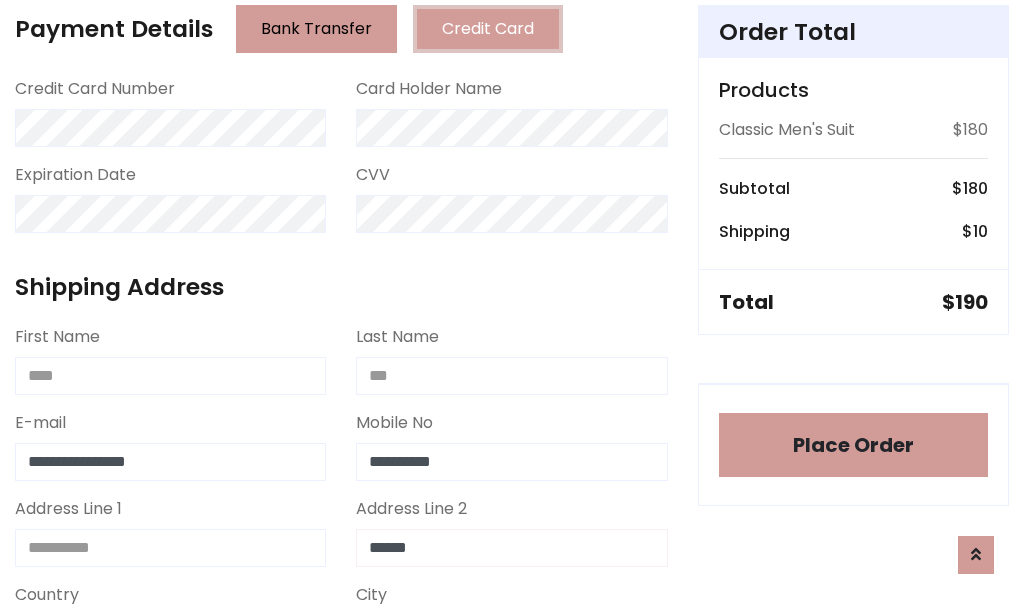 type on "******" 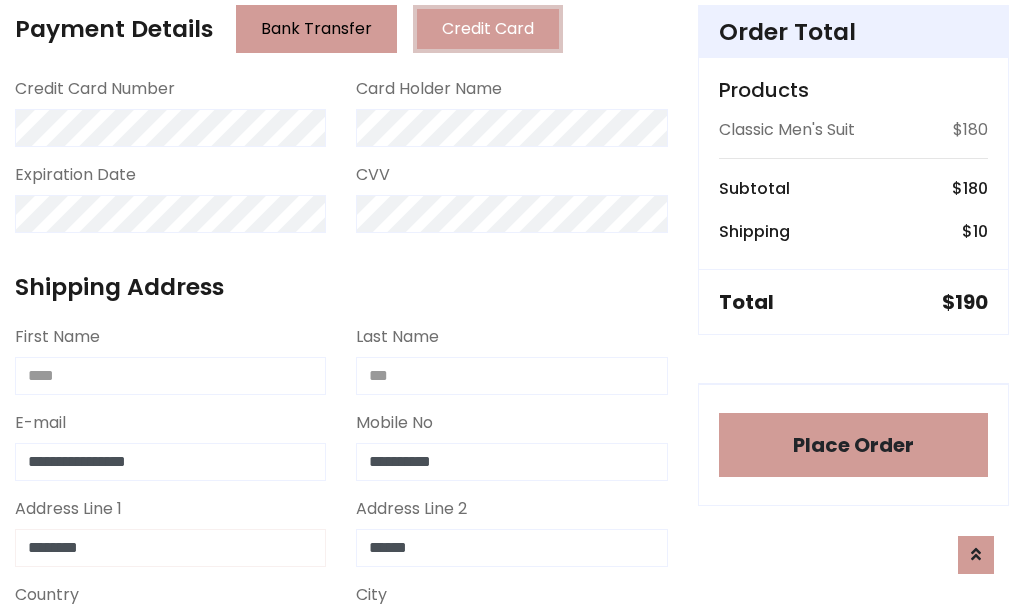 type on "********" 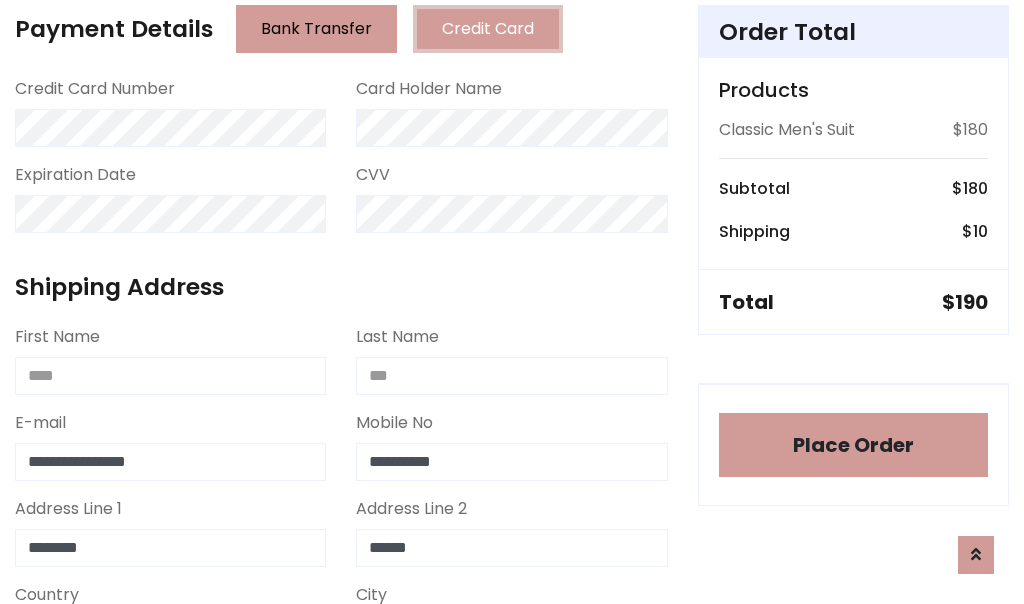 select on "*******" 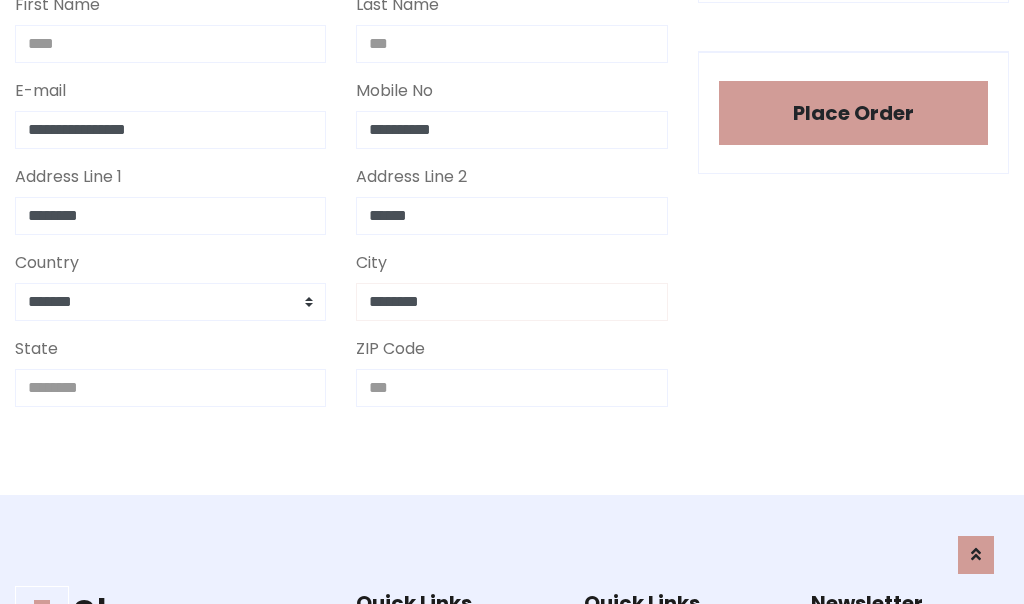 type on "********" 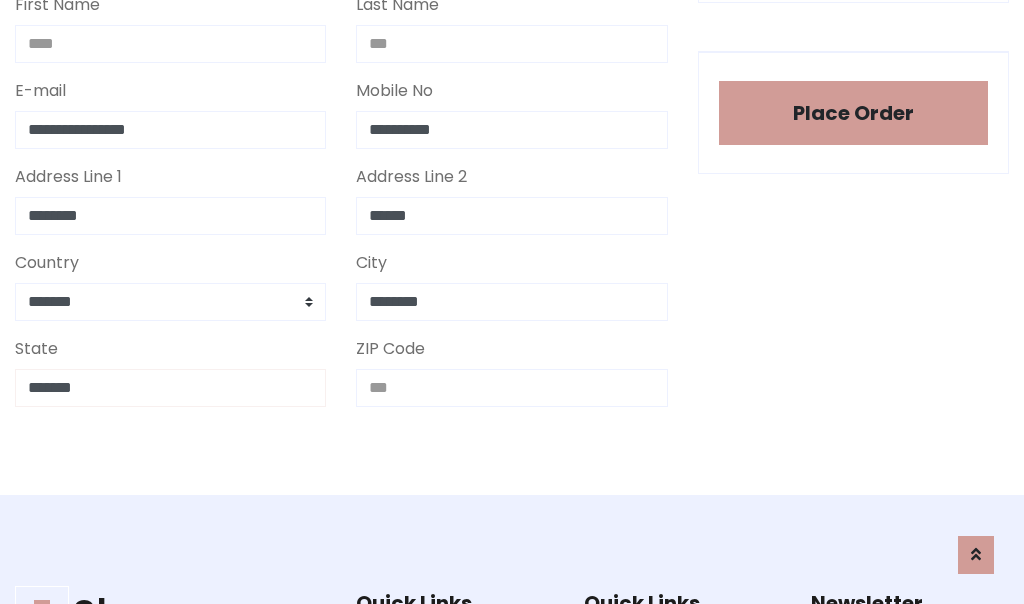 type on "*******" 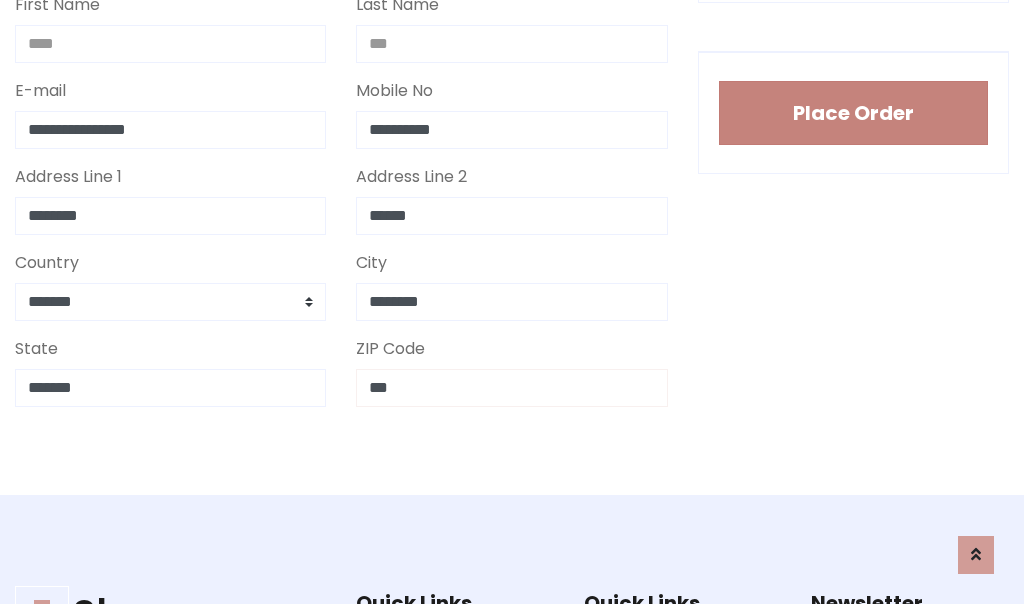 type on "***" 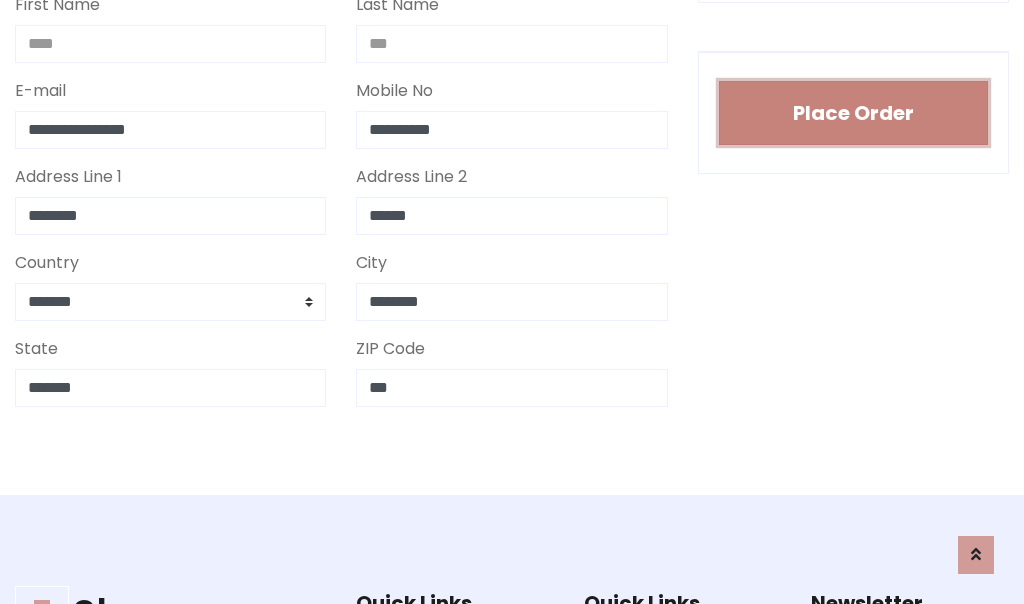 click on "Place Order" at bounding box center [853, 113] 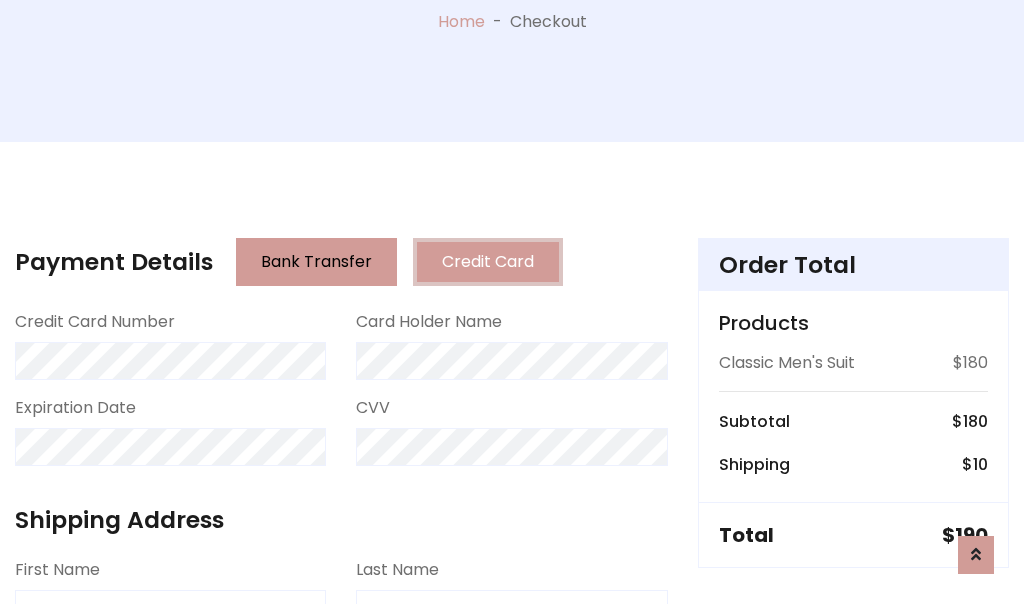 scroll, scrollTop: 0, scrollLeft: 0, axis: both 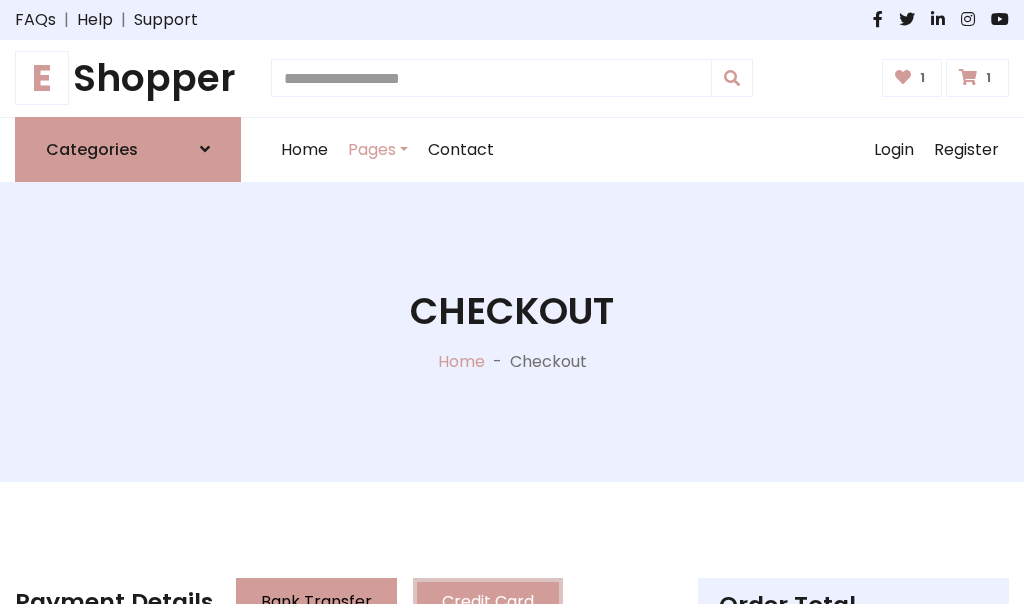 click on "E" at bounding box center (42, 78) 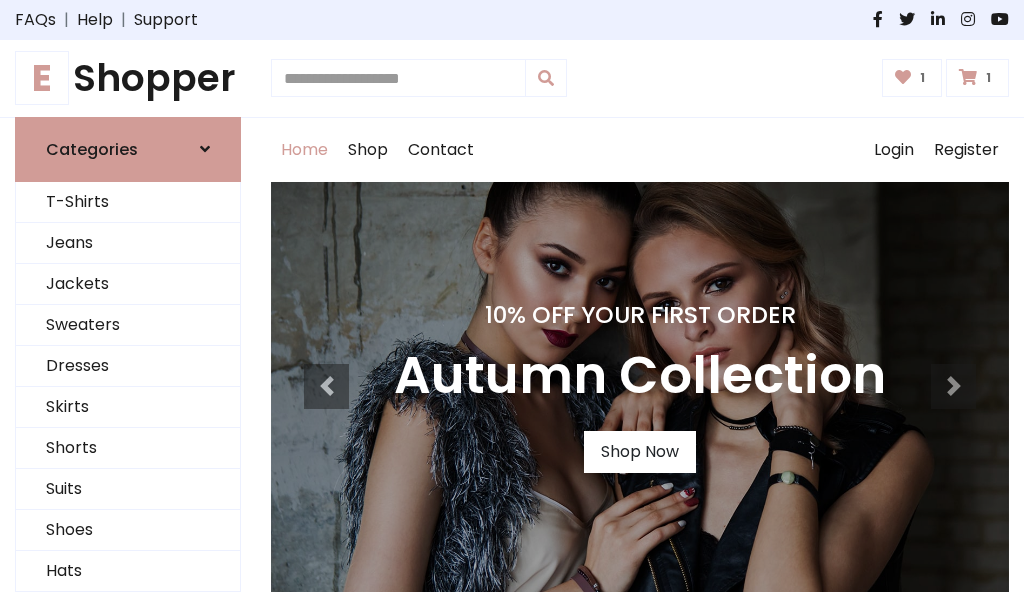 scroll, scrollTop: 0, scrollLeft: 0, axis: both 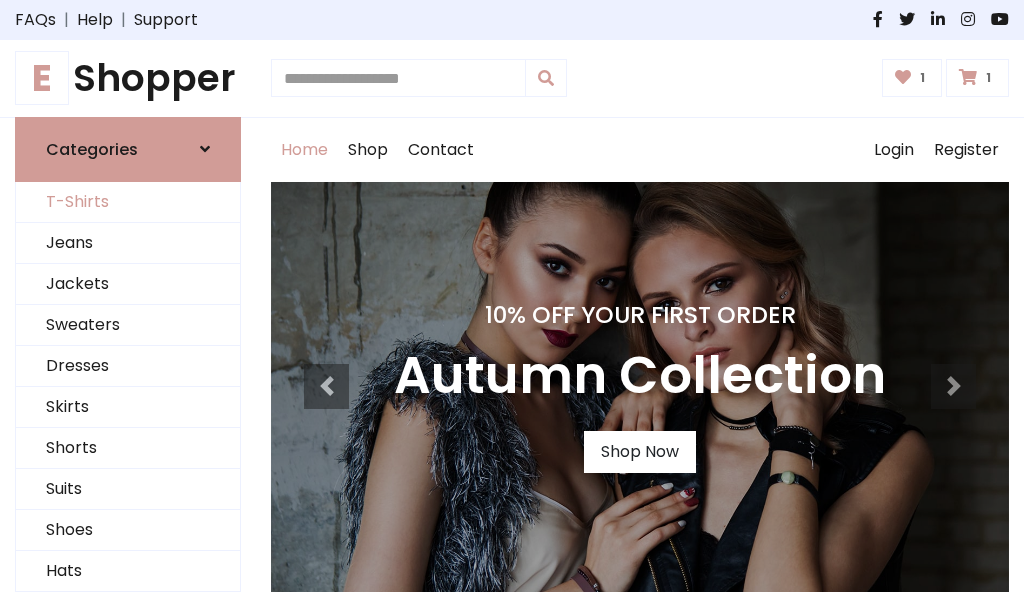 click on "T-Shirts" at bounding box center [128, 202] 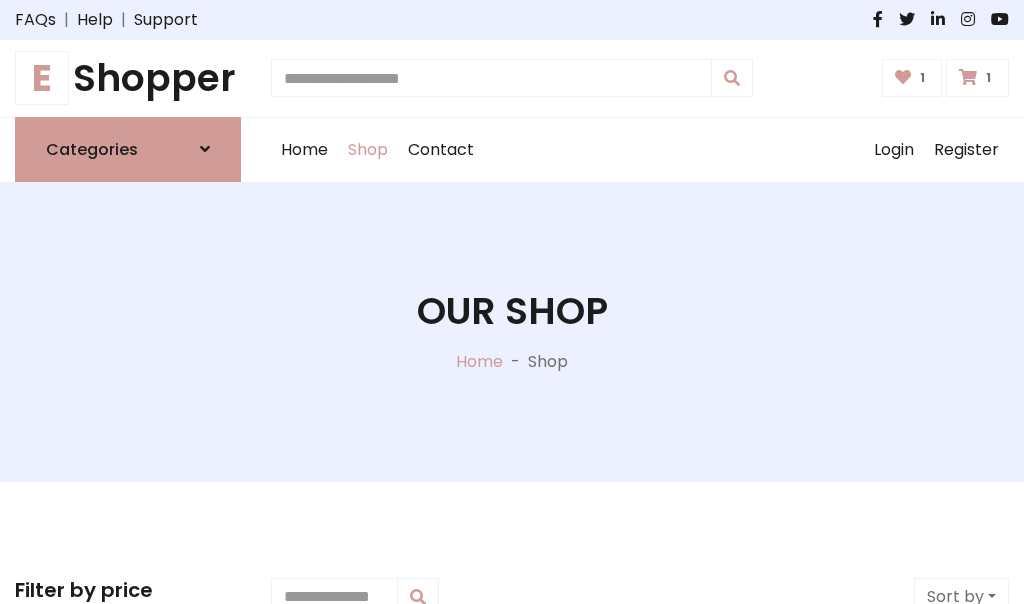 scroll, scrollTop: 0, scrollLeft: 0, axis: both 